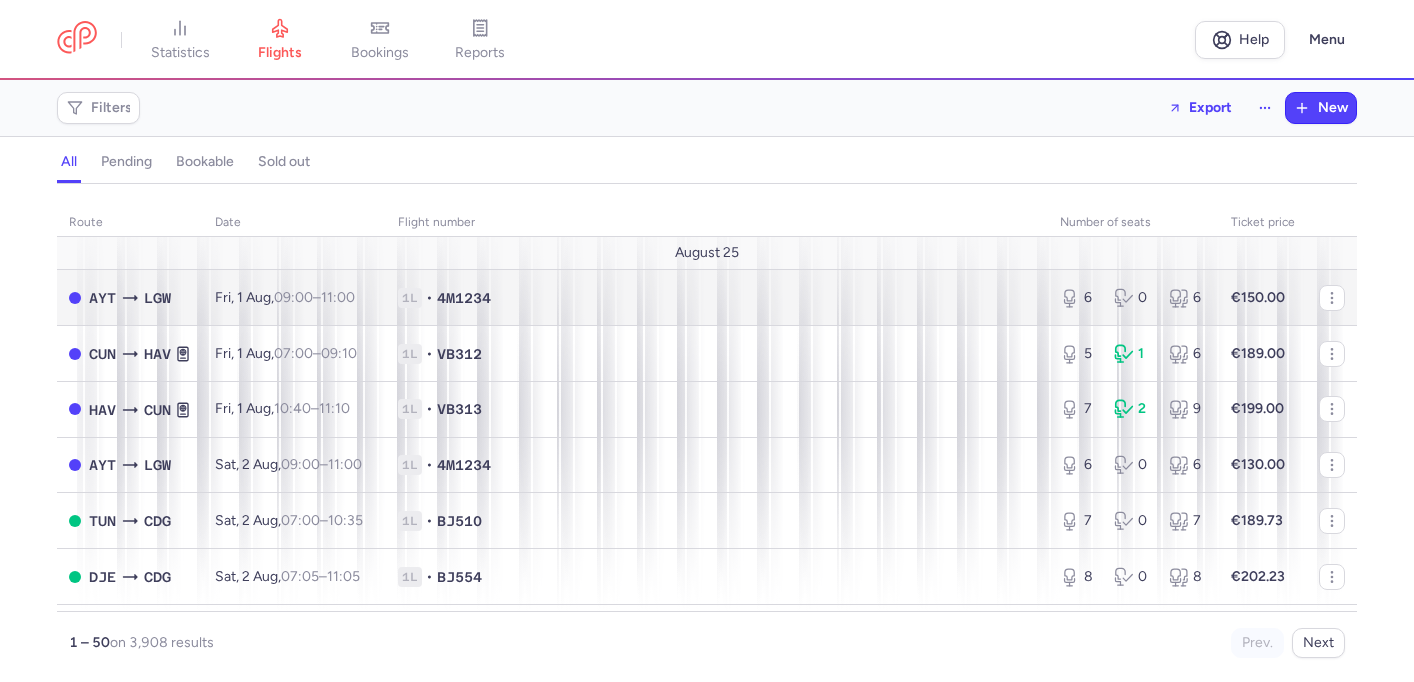 scroll, scrollTop: 0, scrollLeft: 0, axis: both 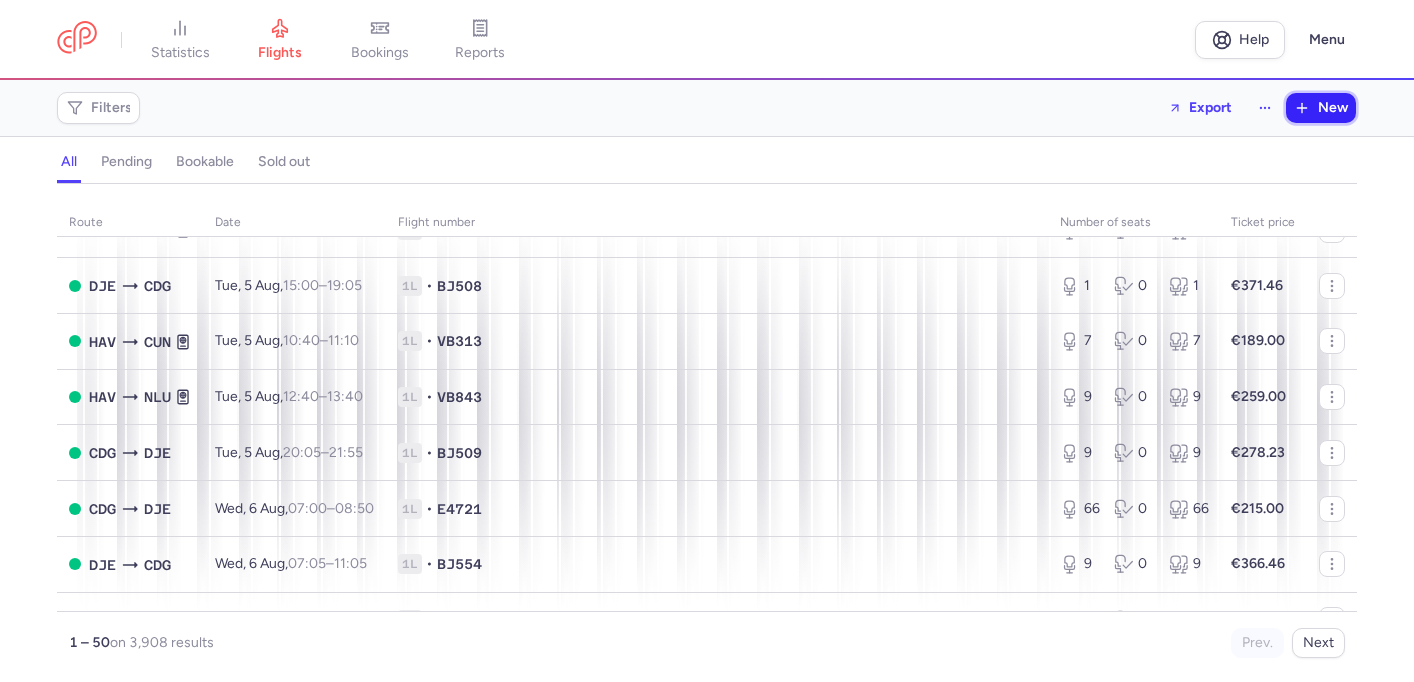 click on "New" at bounding box center (1321, 108) 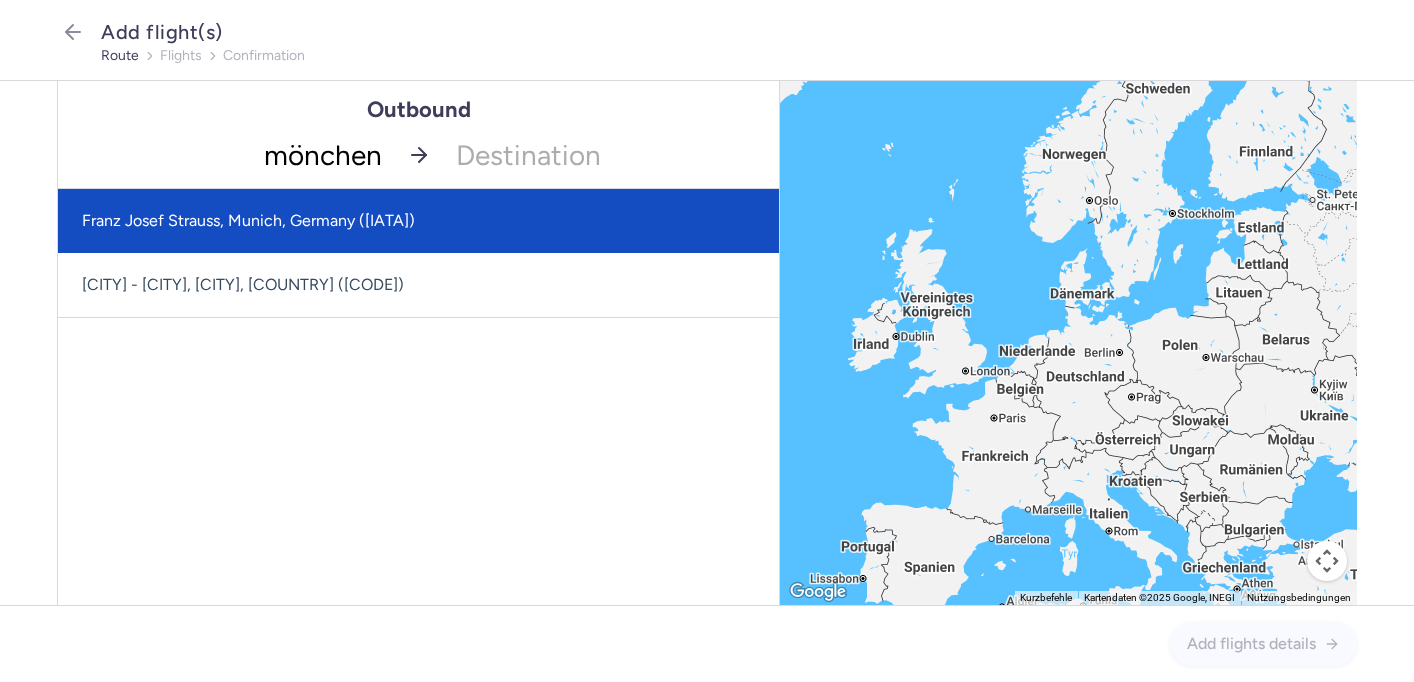 click on "mönchen" 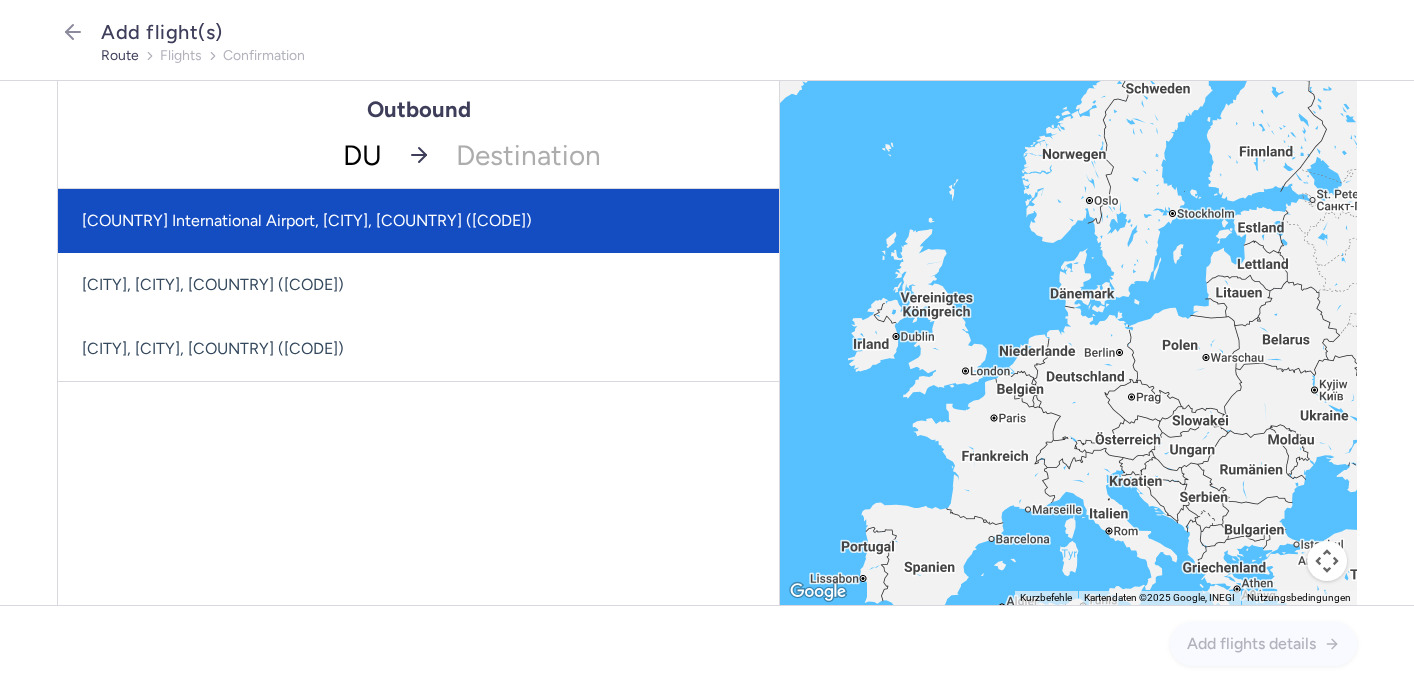 type on "D" 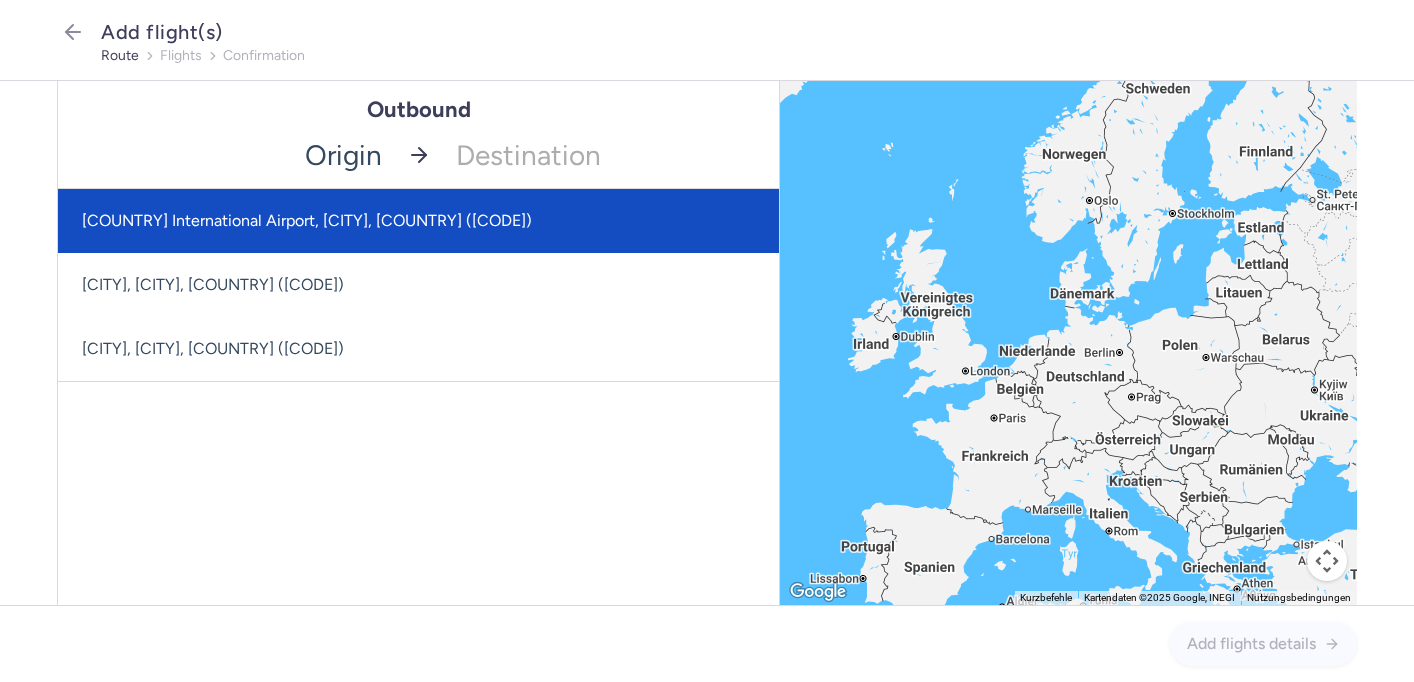 type on "N" 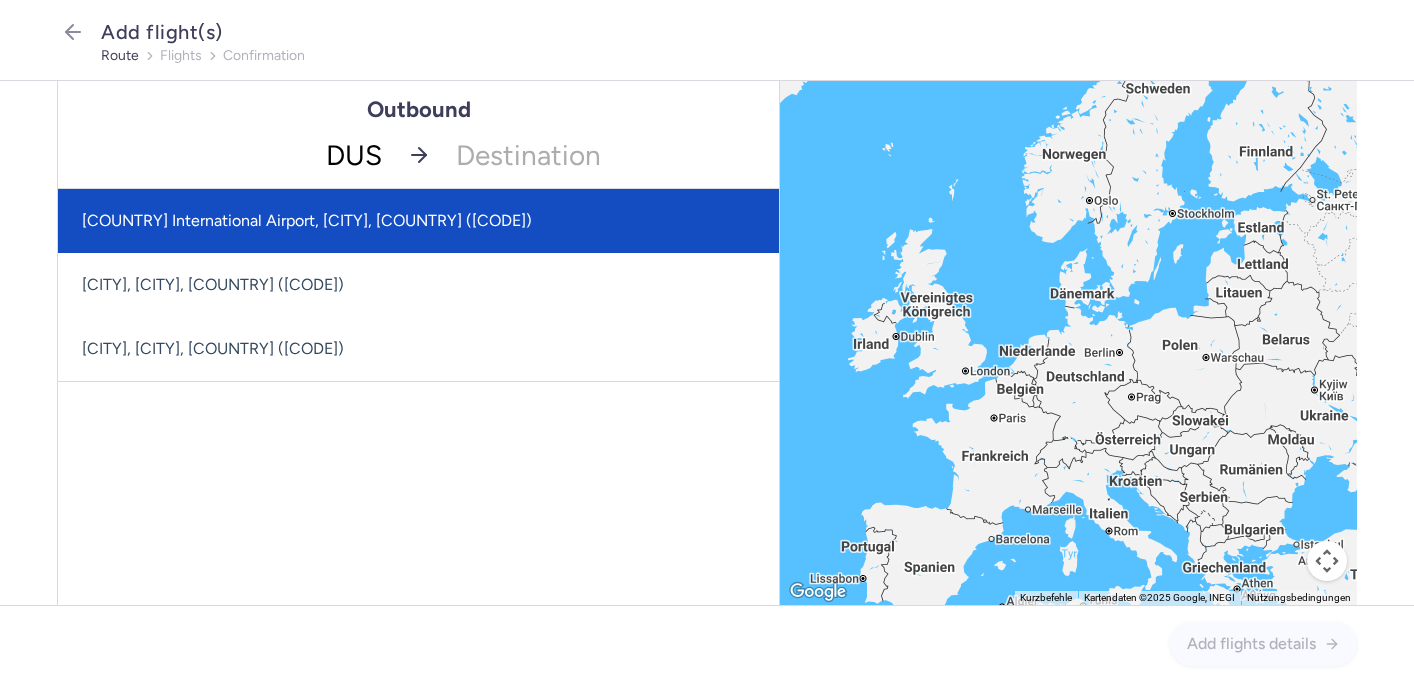 click on "[COUNTRY] International Airport, [CITY], [COUNTRY] ([CODE])" 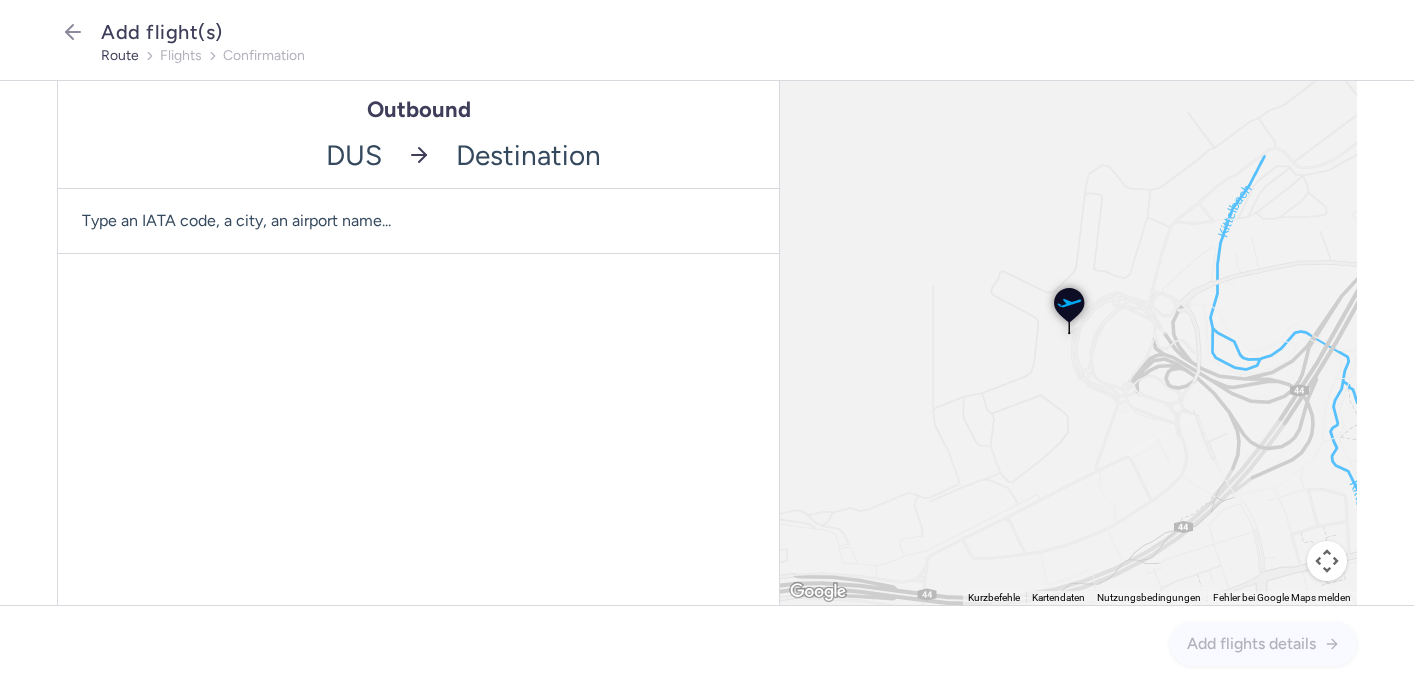 click 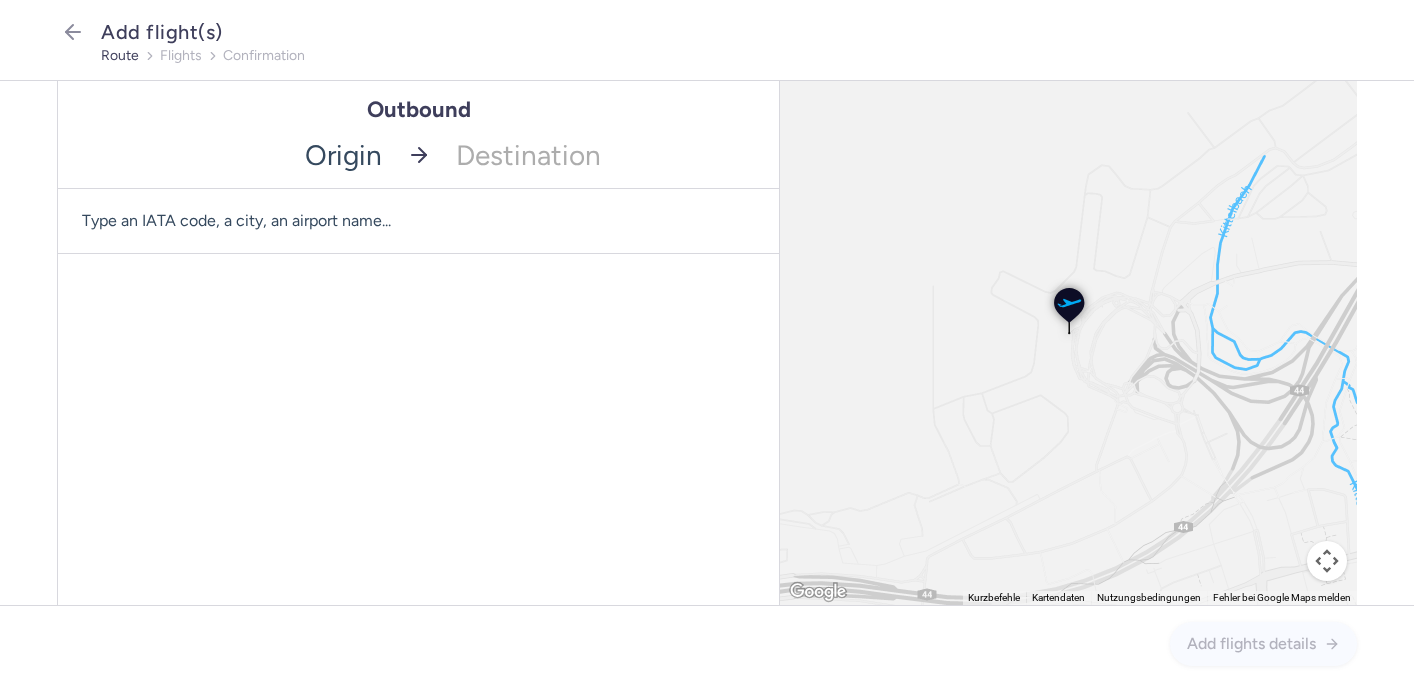 click 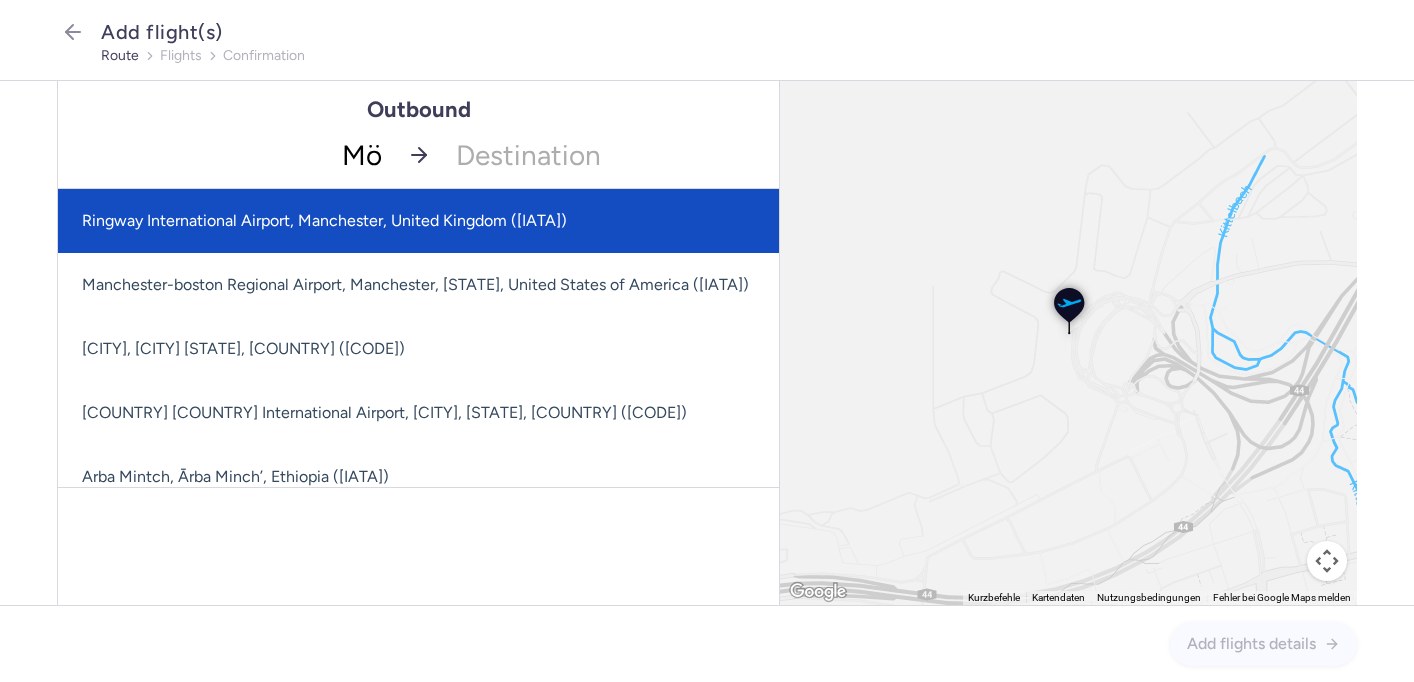 type on "M" 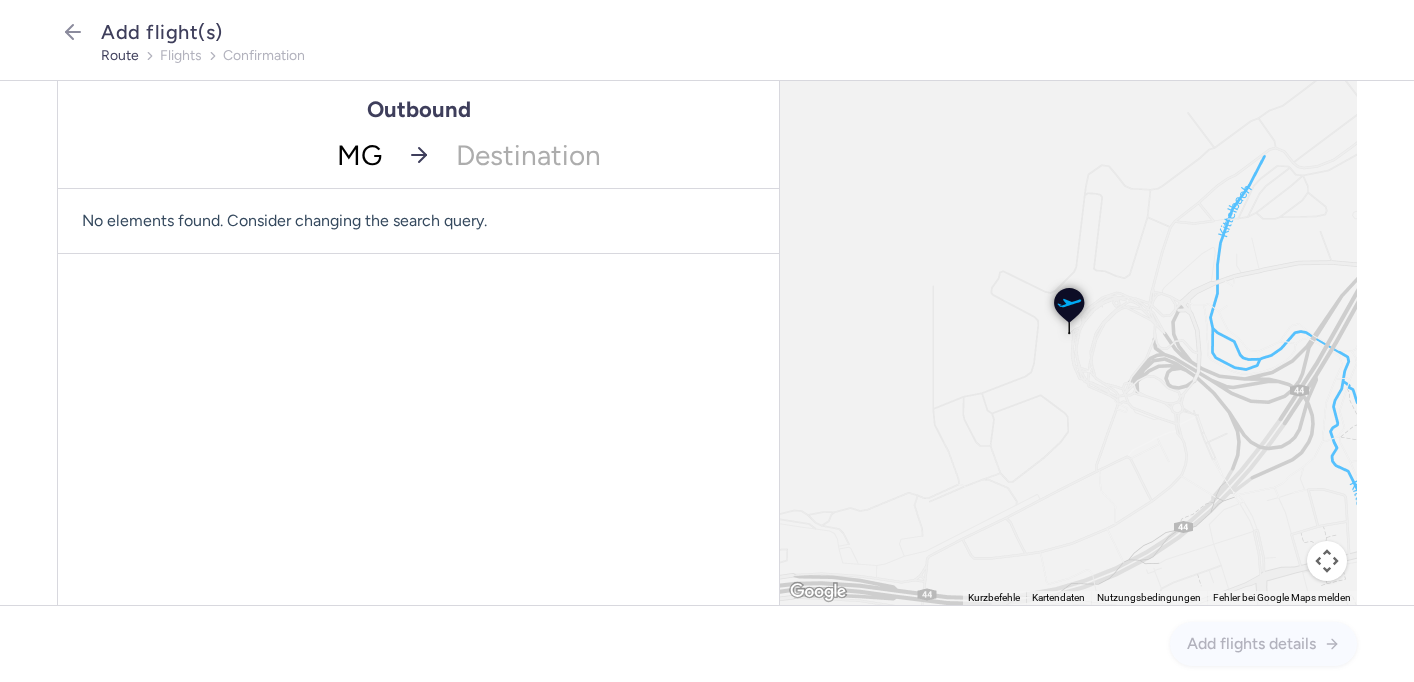 type on "M" 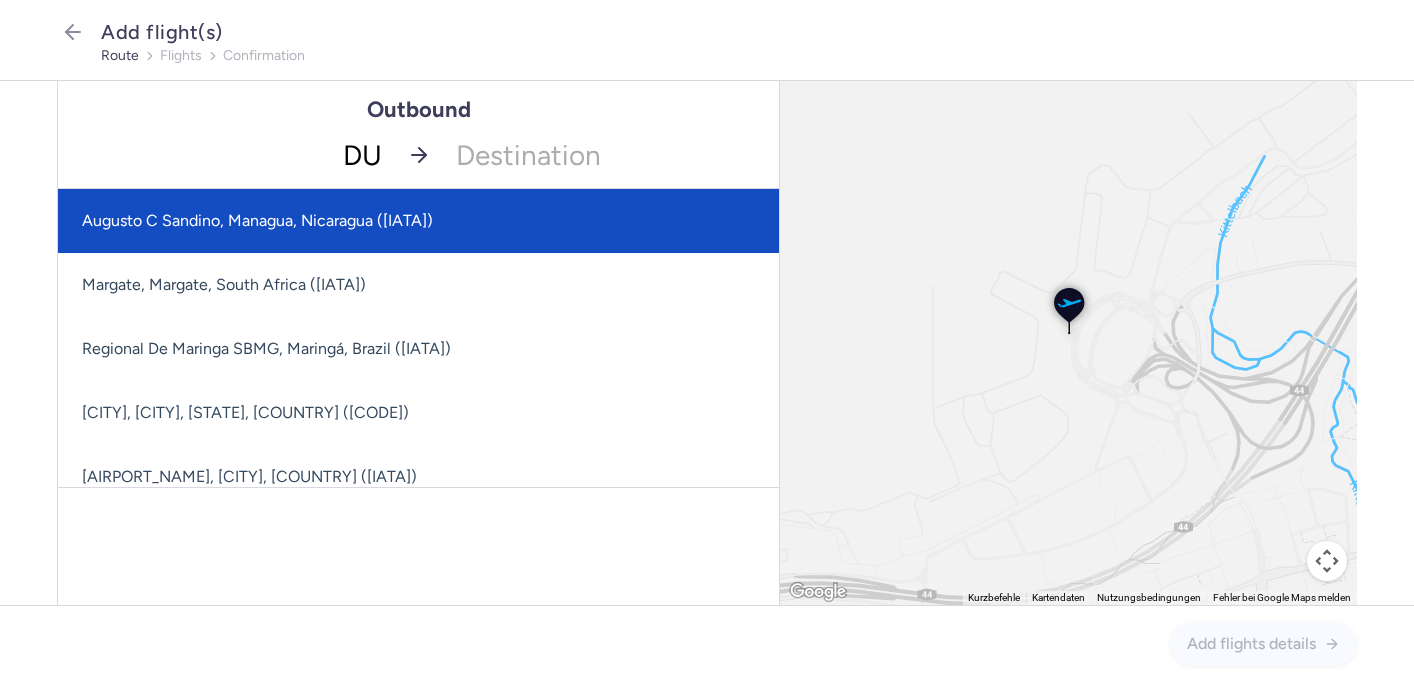 type on "DUS" 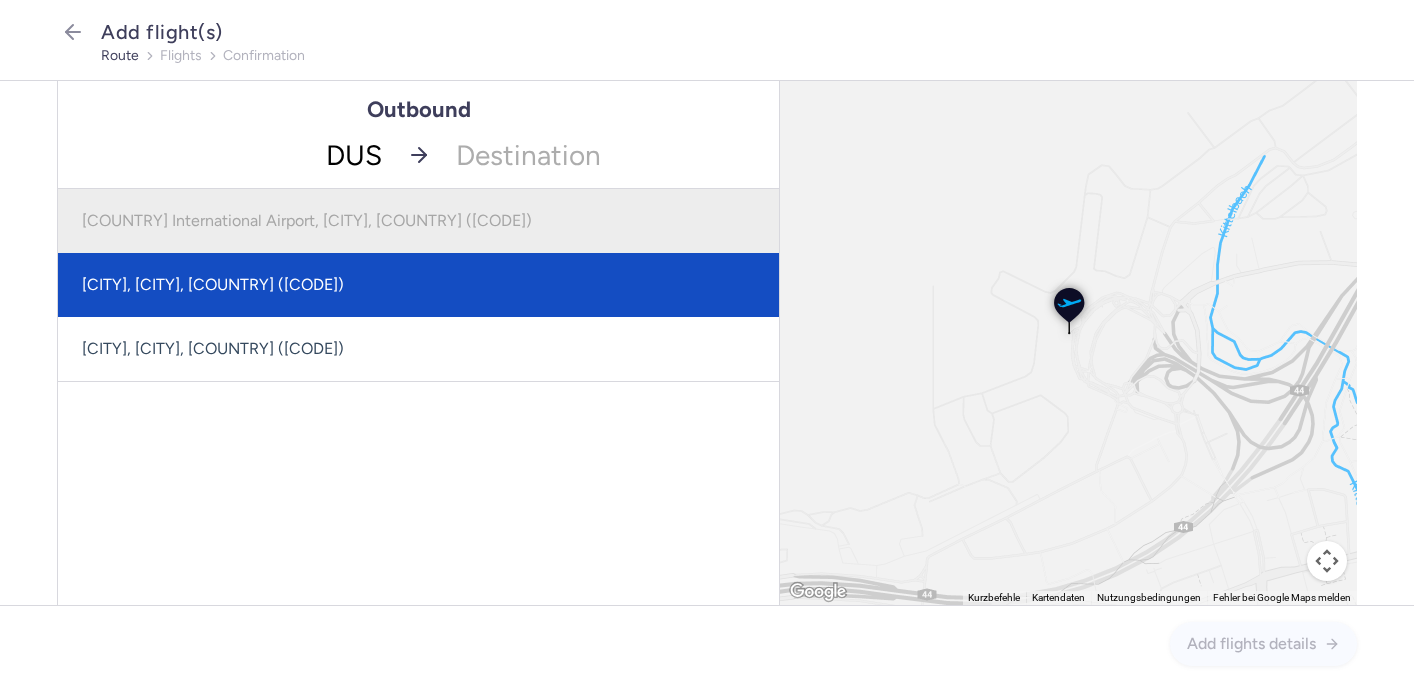 click on "[COUNTRY] International Airport, [CITY], [COUNTRY] ([CODE])" 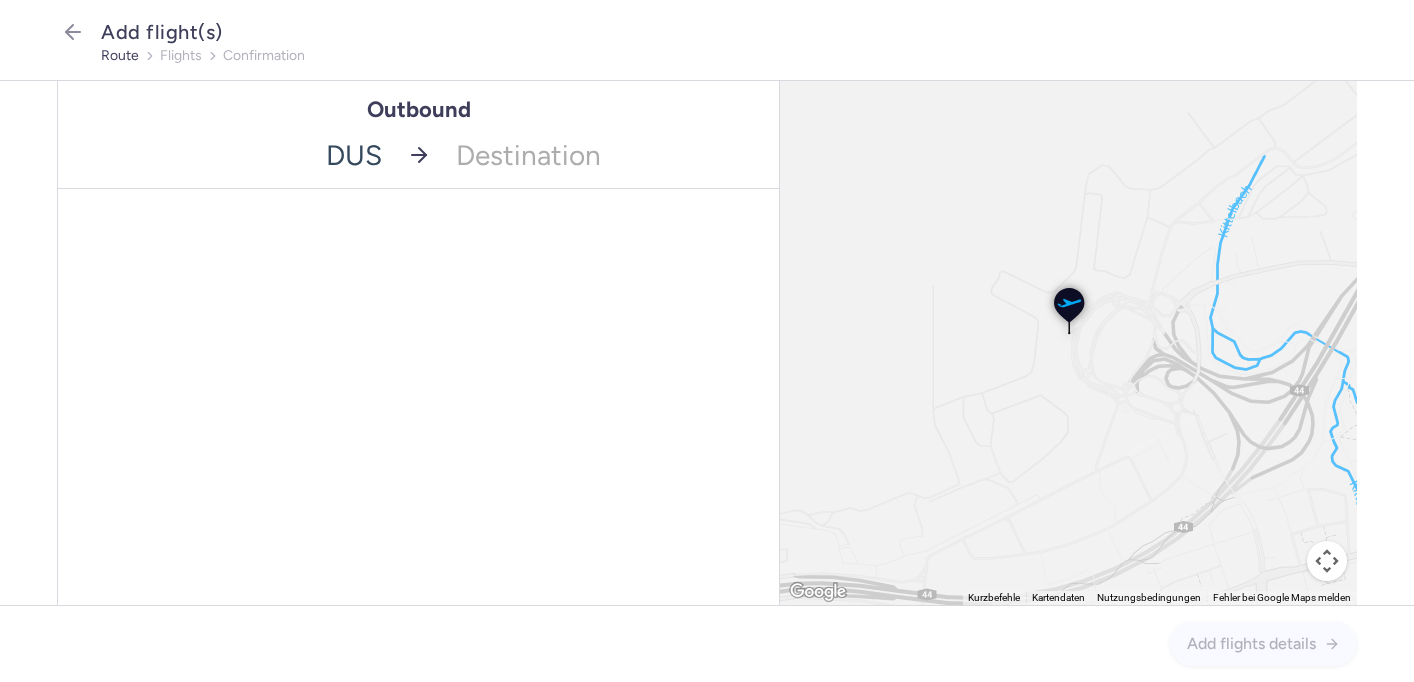 click on "Outbound [CITY] [AIRPORT_NAME], [CITY], [COUNTRY] ([IATA])   [CITY], [CITY], [COUNTRY] ([IATA])   [CITY], [CITY], [COUNTRY] ([IATA])  No elements found. Consider changing the search query. Type an IATA code, a city, an airport name... Destination  [AIRPORT_NAME], [CITY], [COUNTRY] ([IATA])   [CITY], [CITY], [COUNTRY] ([IATA])   [CITY], [CITY], [COUNTRY] ([IATA])  No elements found. Consider changing the search query. Type an IATA code, a city, an airport name..." at bounding box center [418, 343] 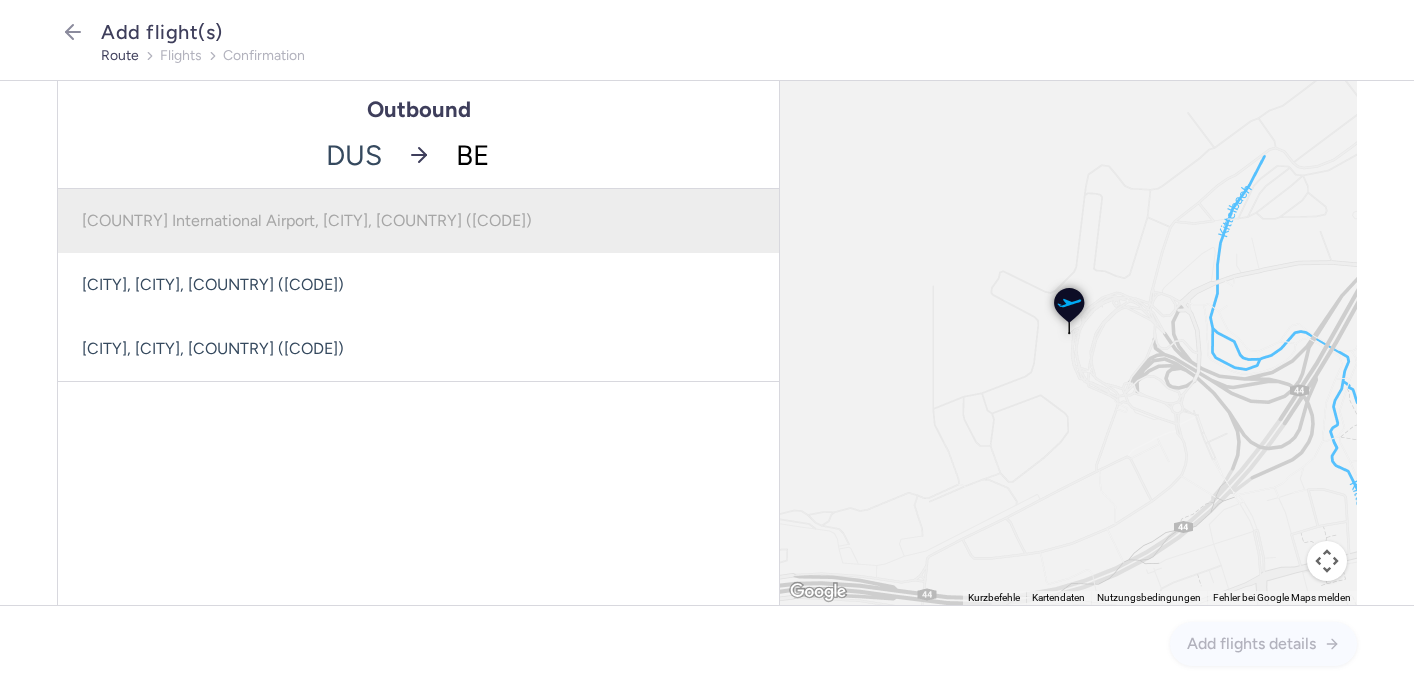 type on "BER" 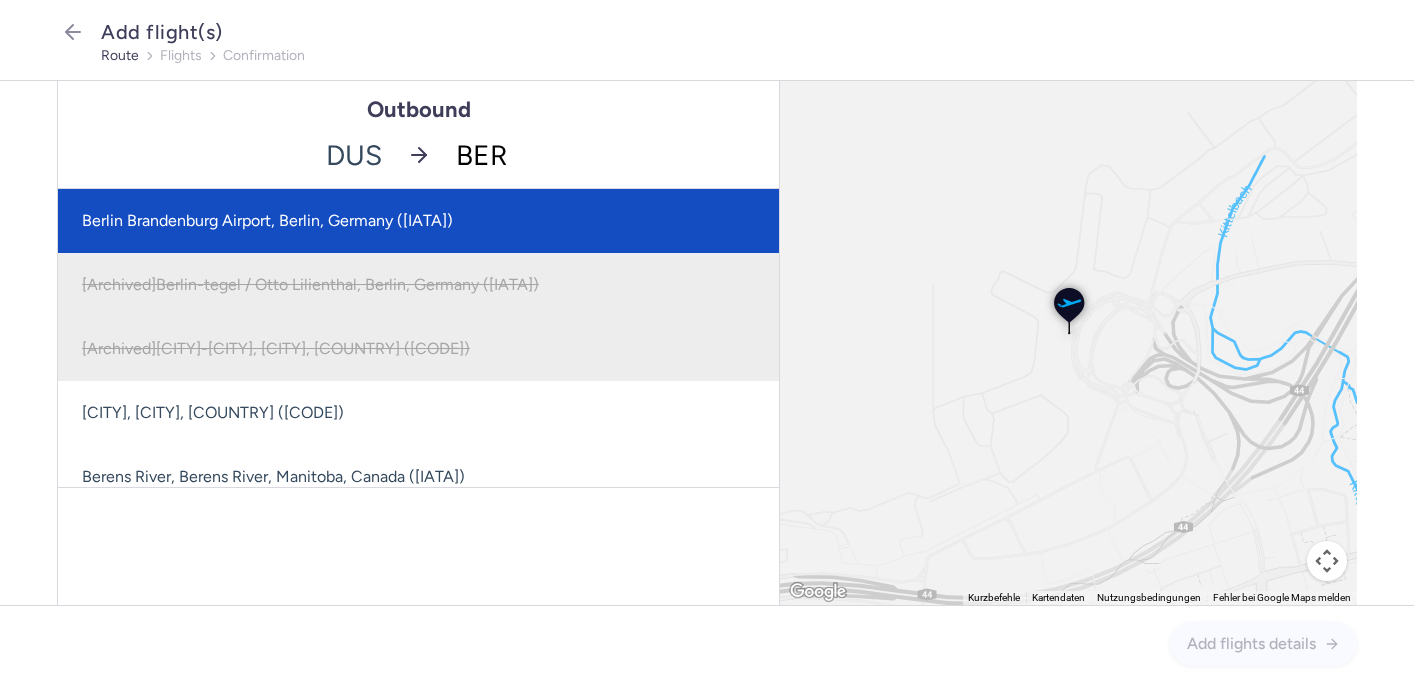 click on "Berlin Brandenburg Airport, Berlin, Germany ([IATA])" at bounding box center [418, 221] 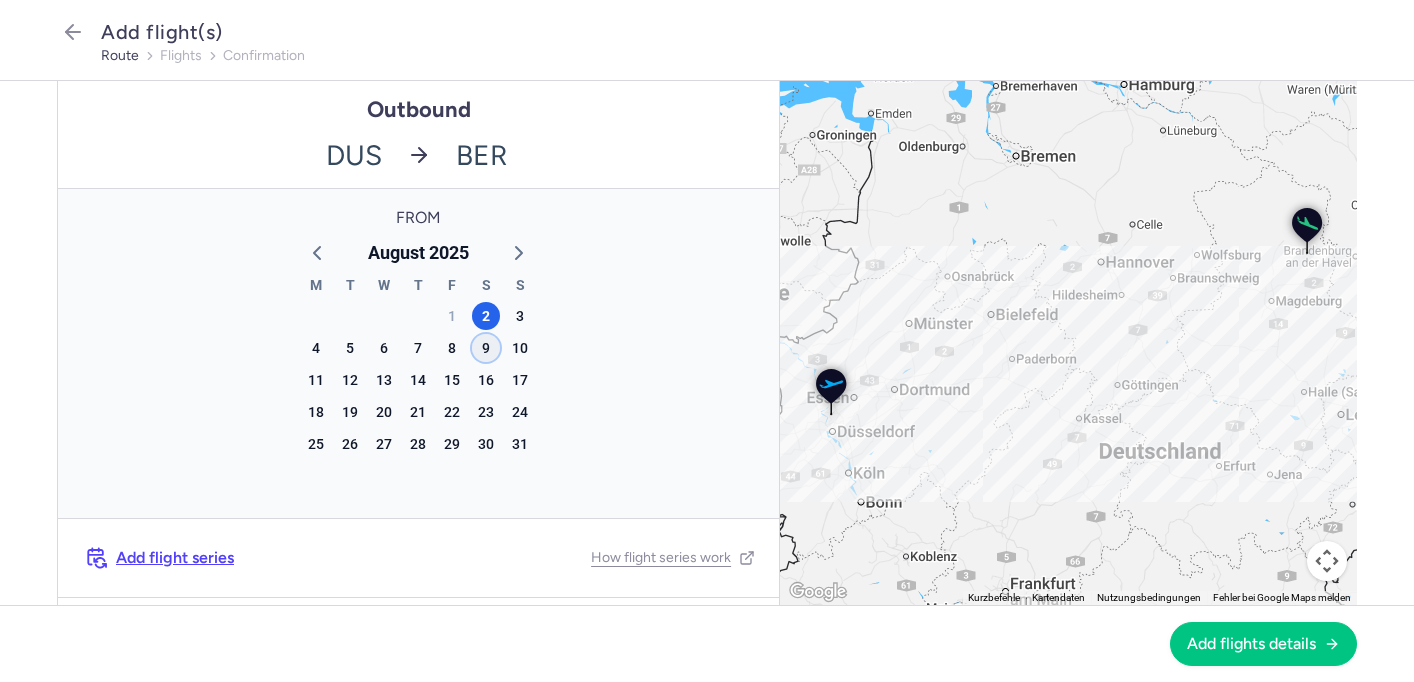 click on "9" 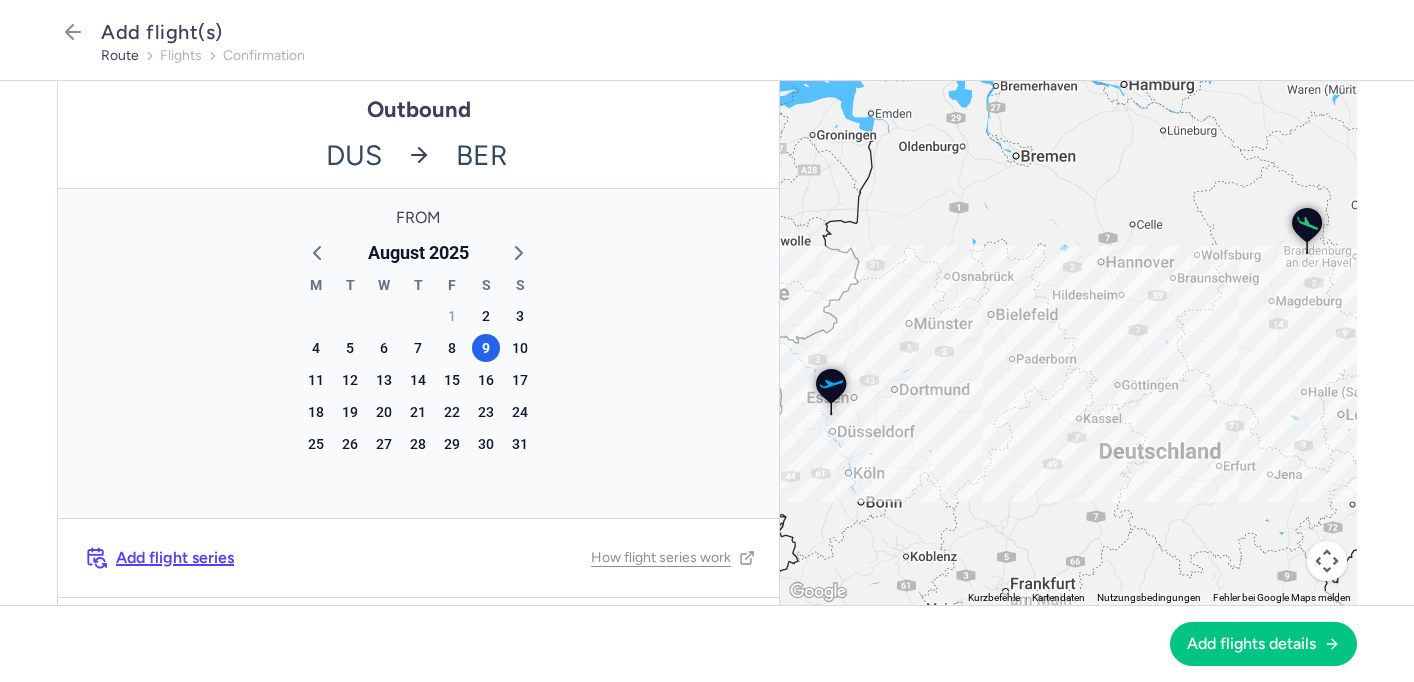 click on "Add flight series" at bounding box center [175, 558] 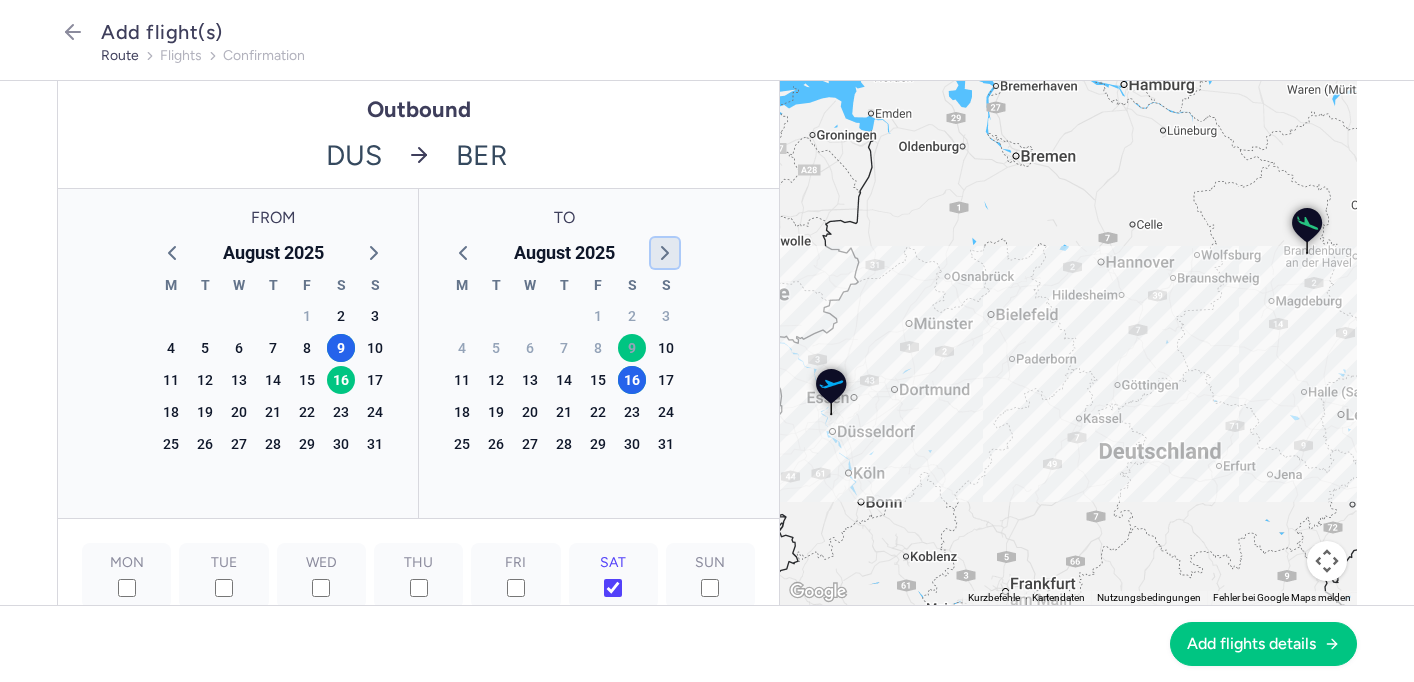 click 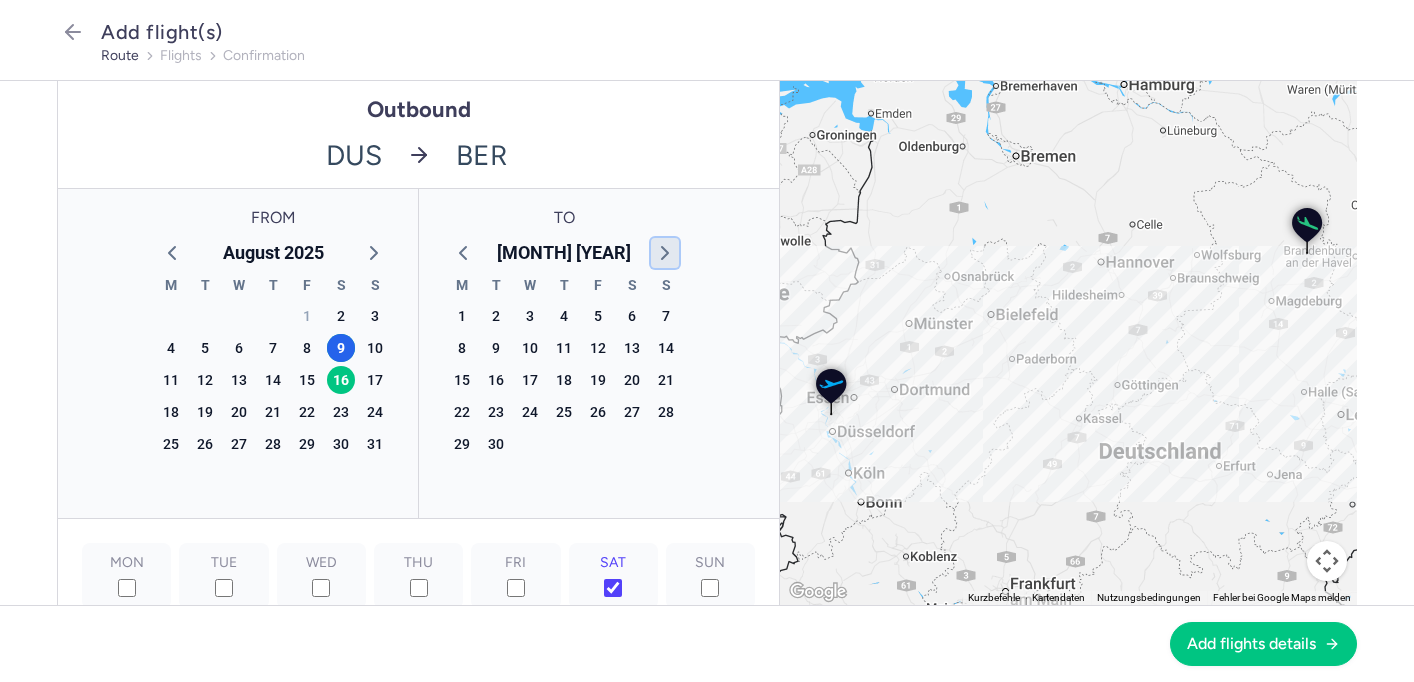 click 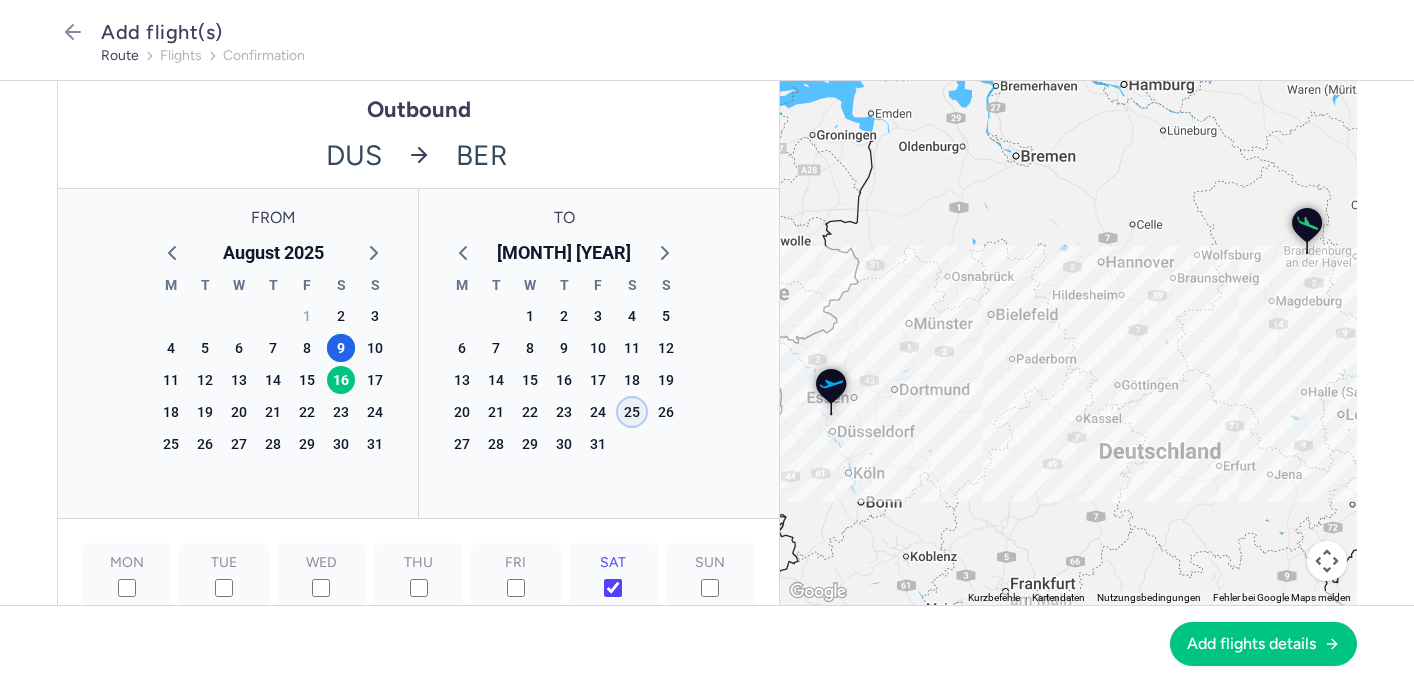 click on "25" 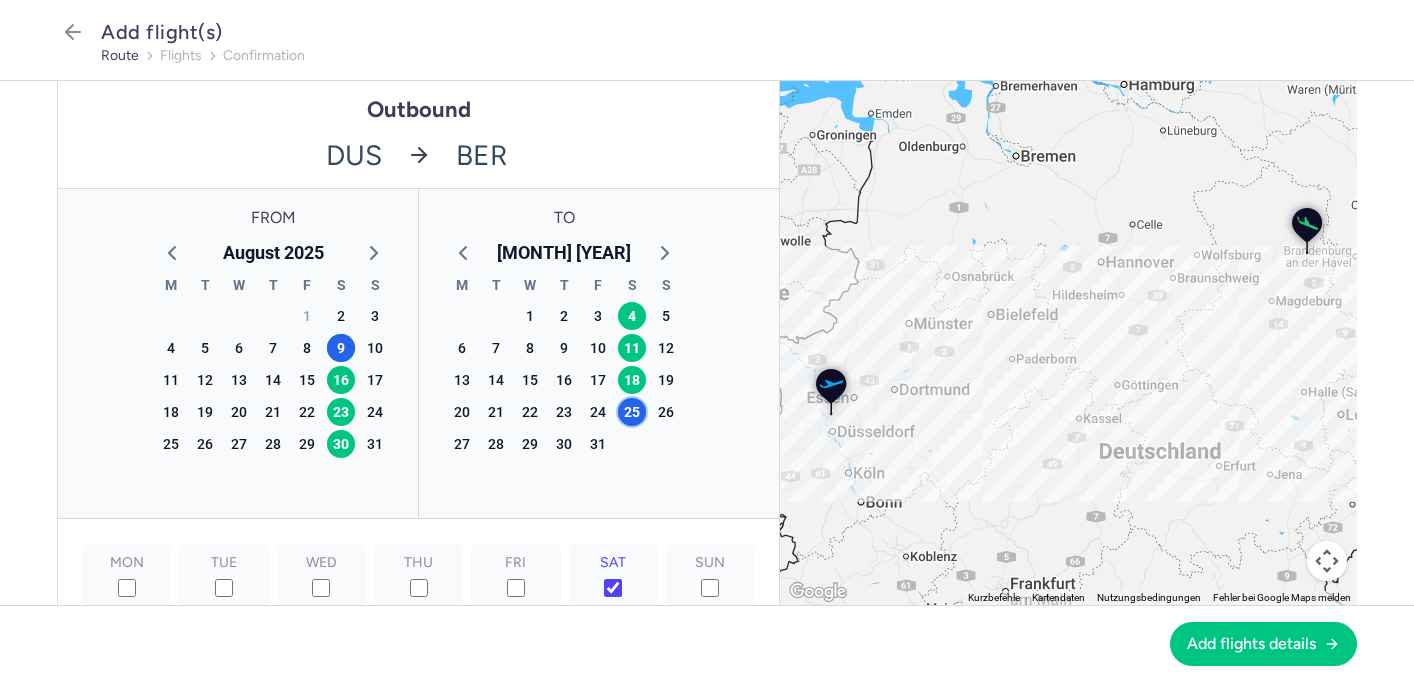 scroll, scrollTop: 276, scrollLeft: 0, axis: vertical 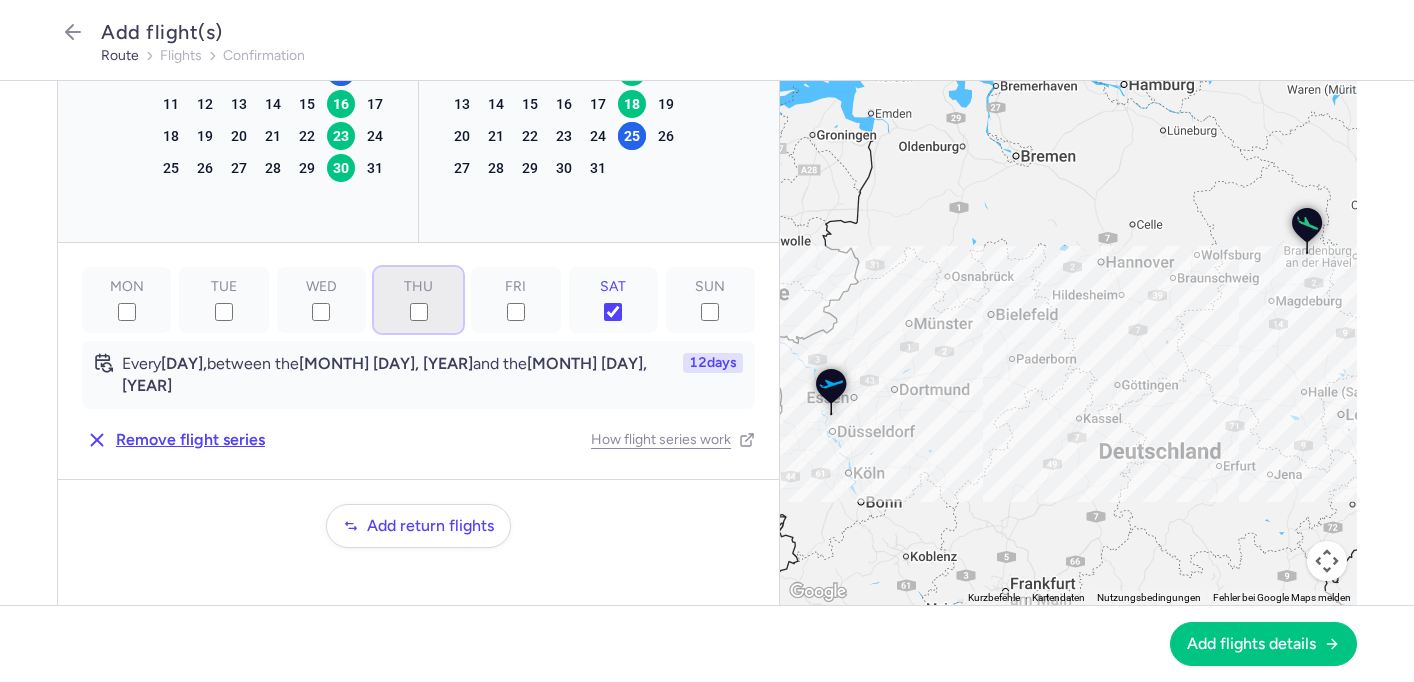 click on "THU" at bounding box center [419, 312] 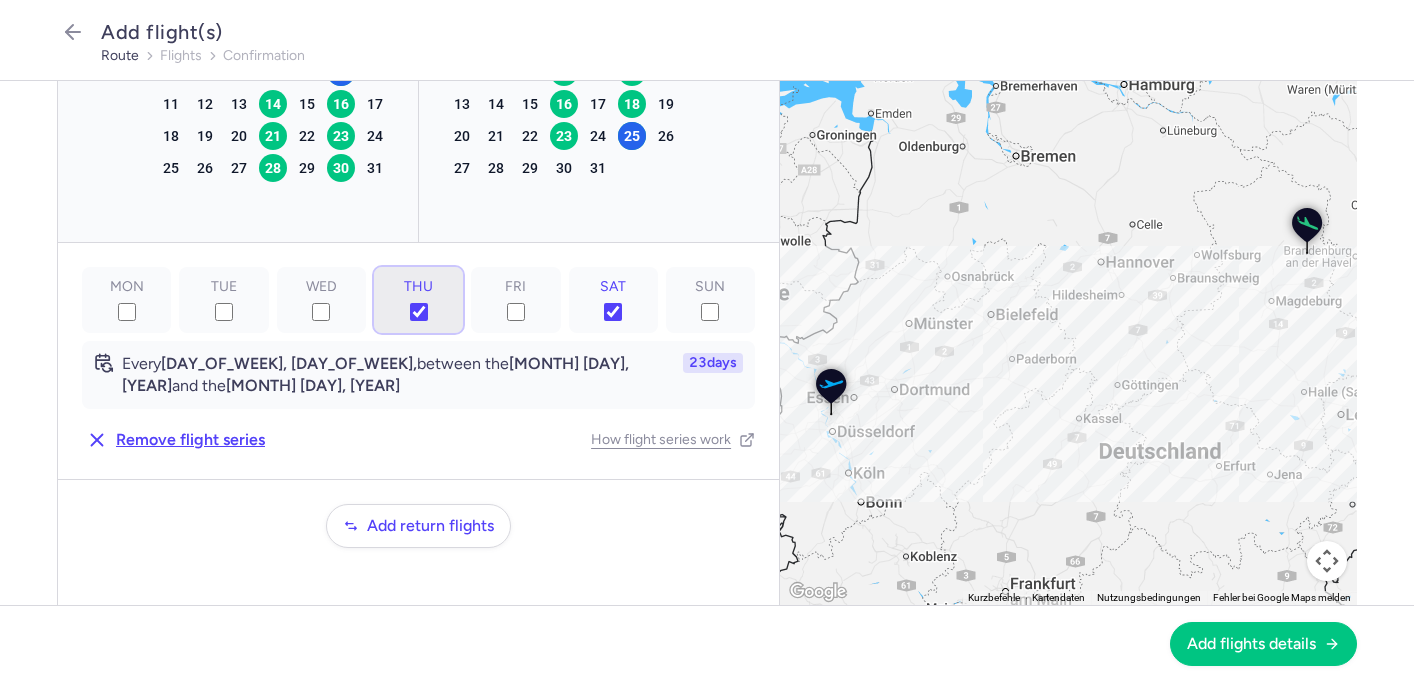 click on "THU" at bounding box center [419, 312] 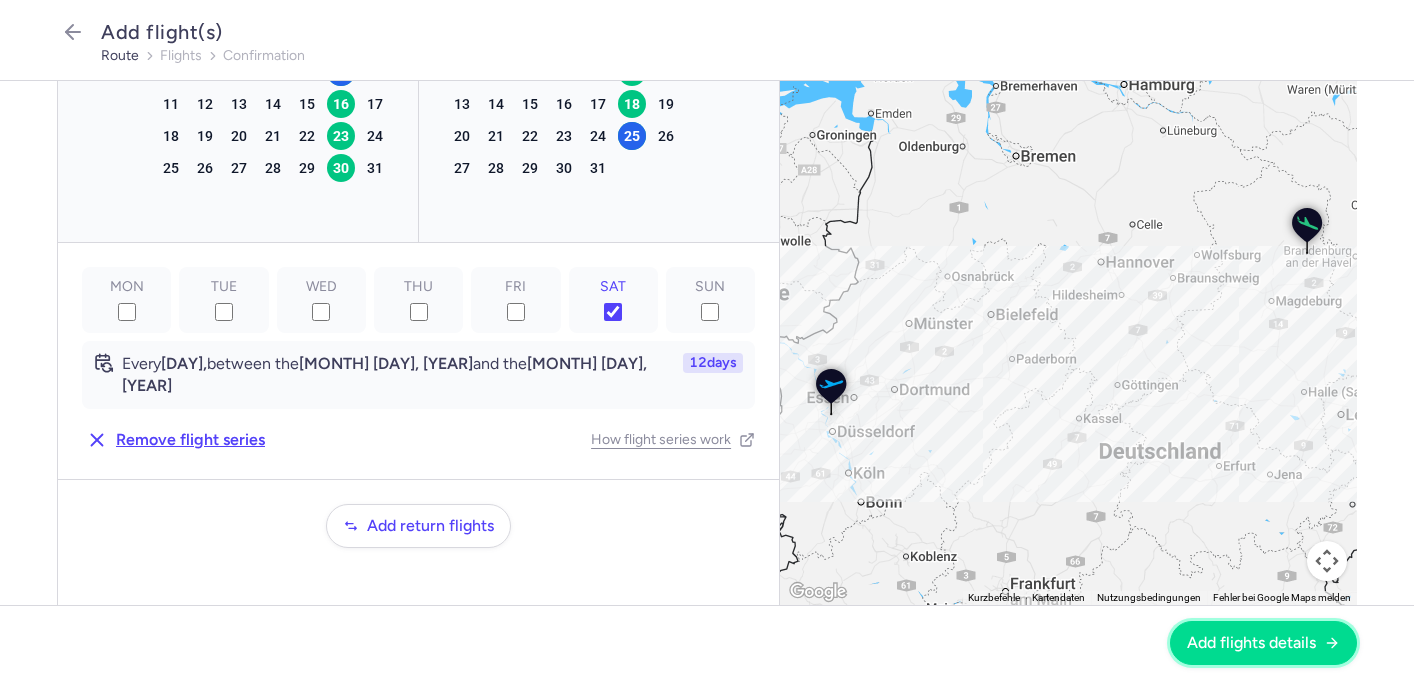 click on "Add flights details" at bounding box center [1263, 643] 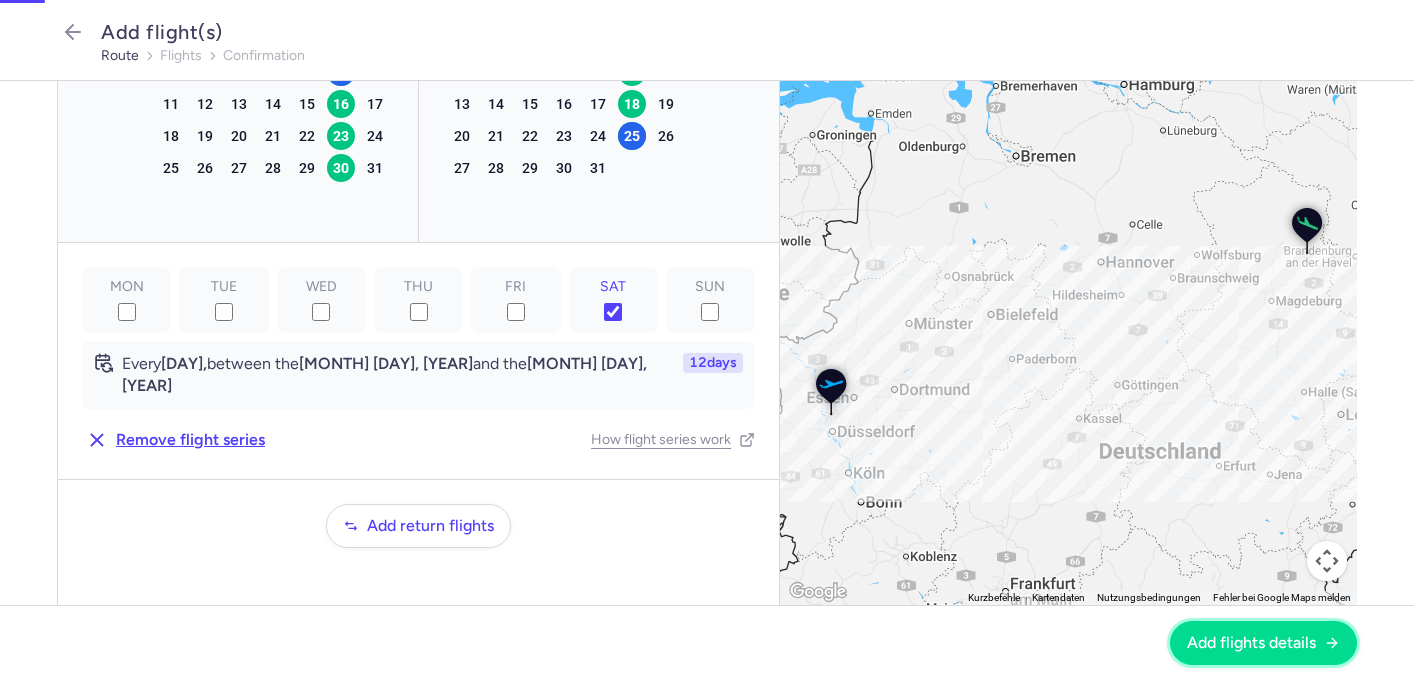 click on "Add flights details" at bounding box center (1263, 643) 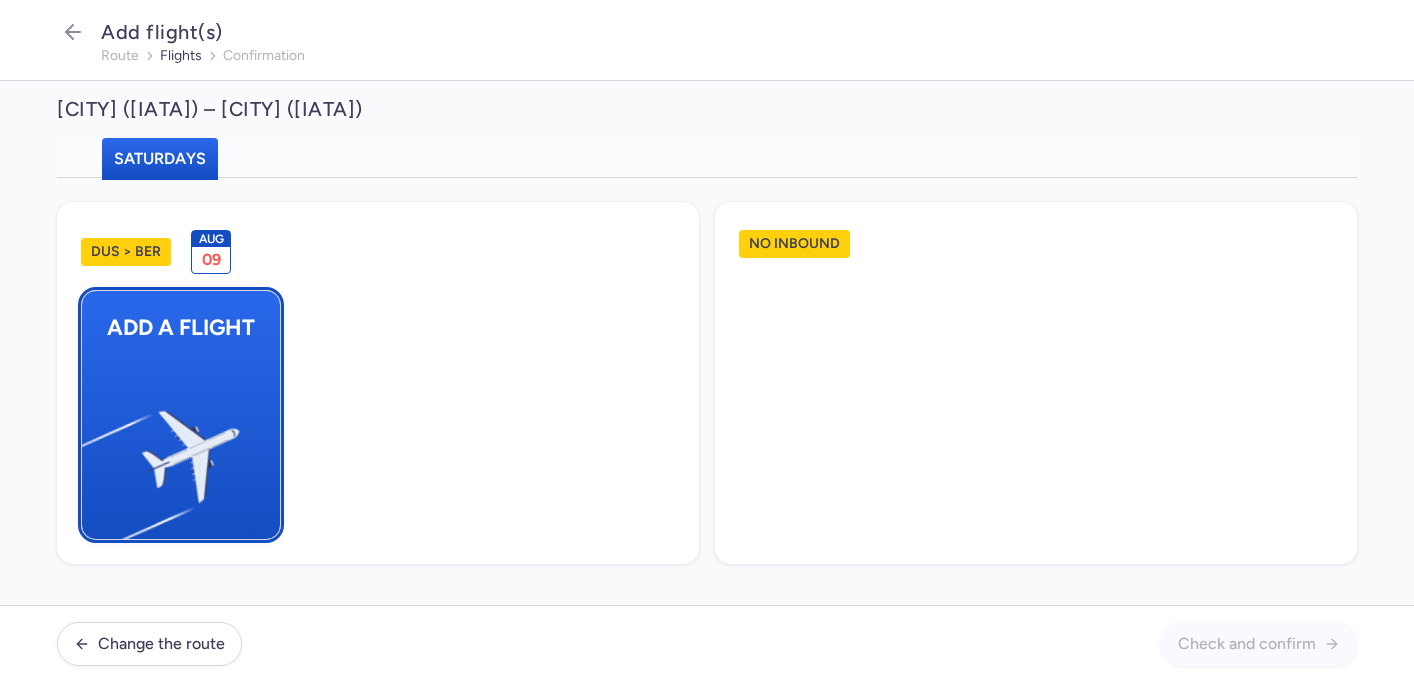 click at bounding box center (92, 448) 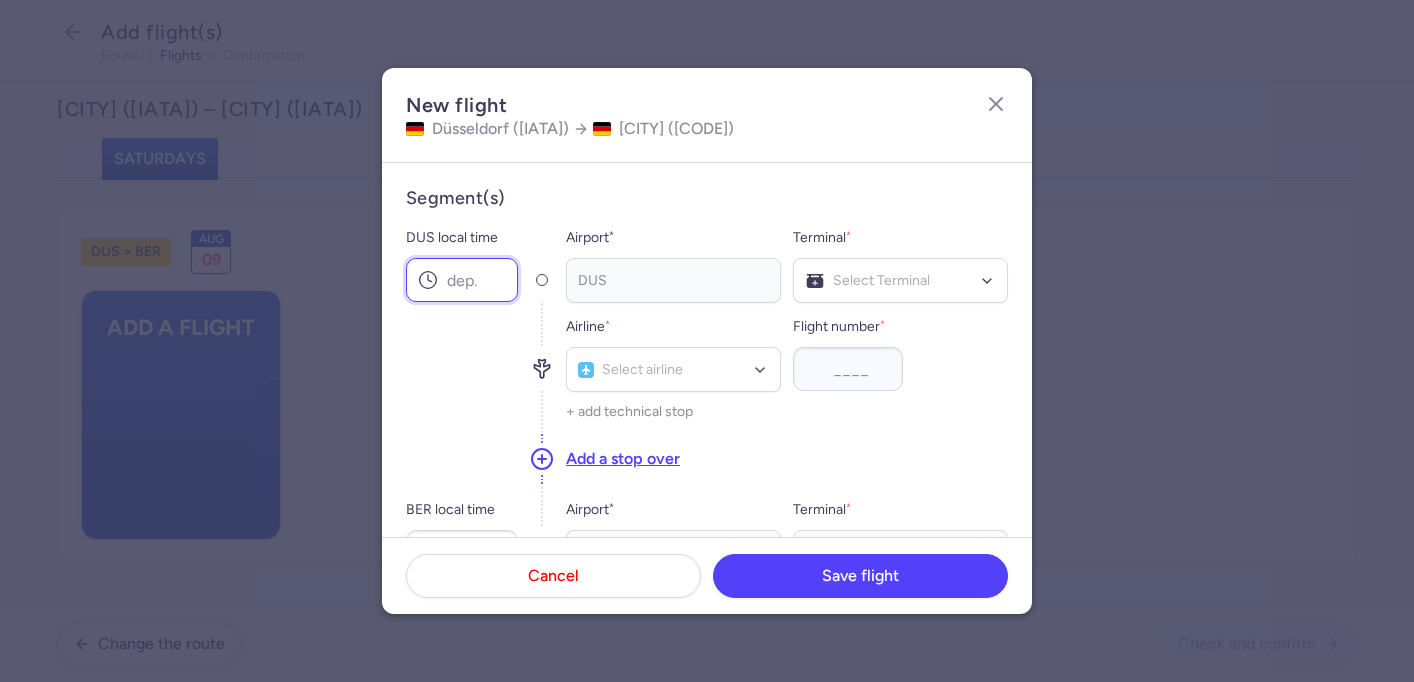 click on "DUS local time" at bounding box center [462, 280] 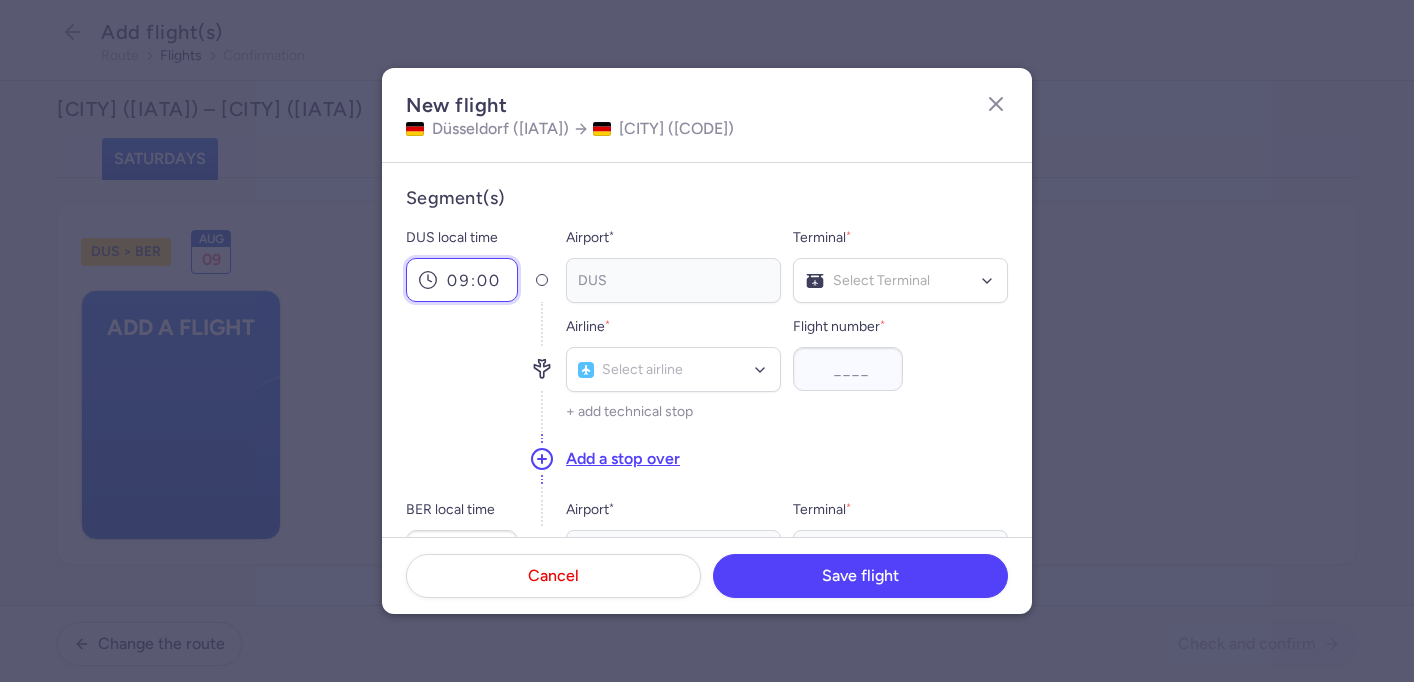 type on "09:00" 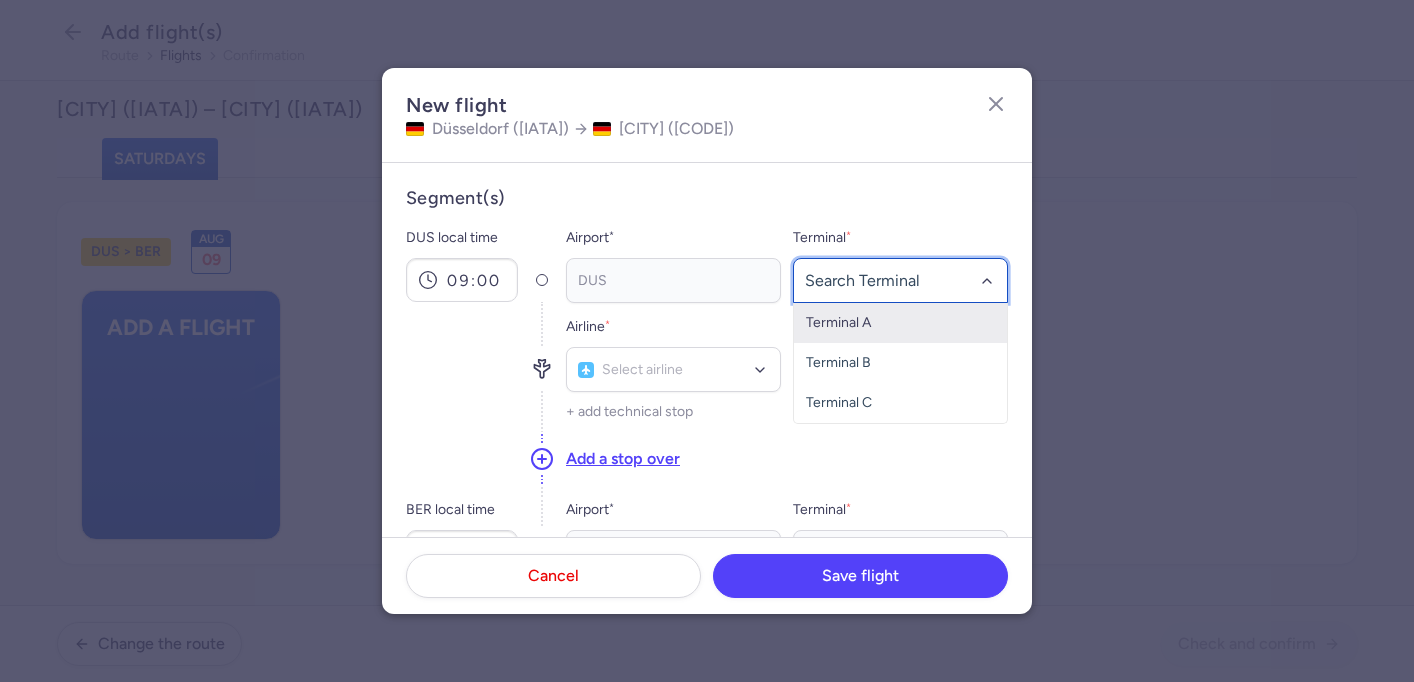 click on "Terminal A" at bounding box center (900, 323) 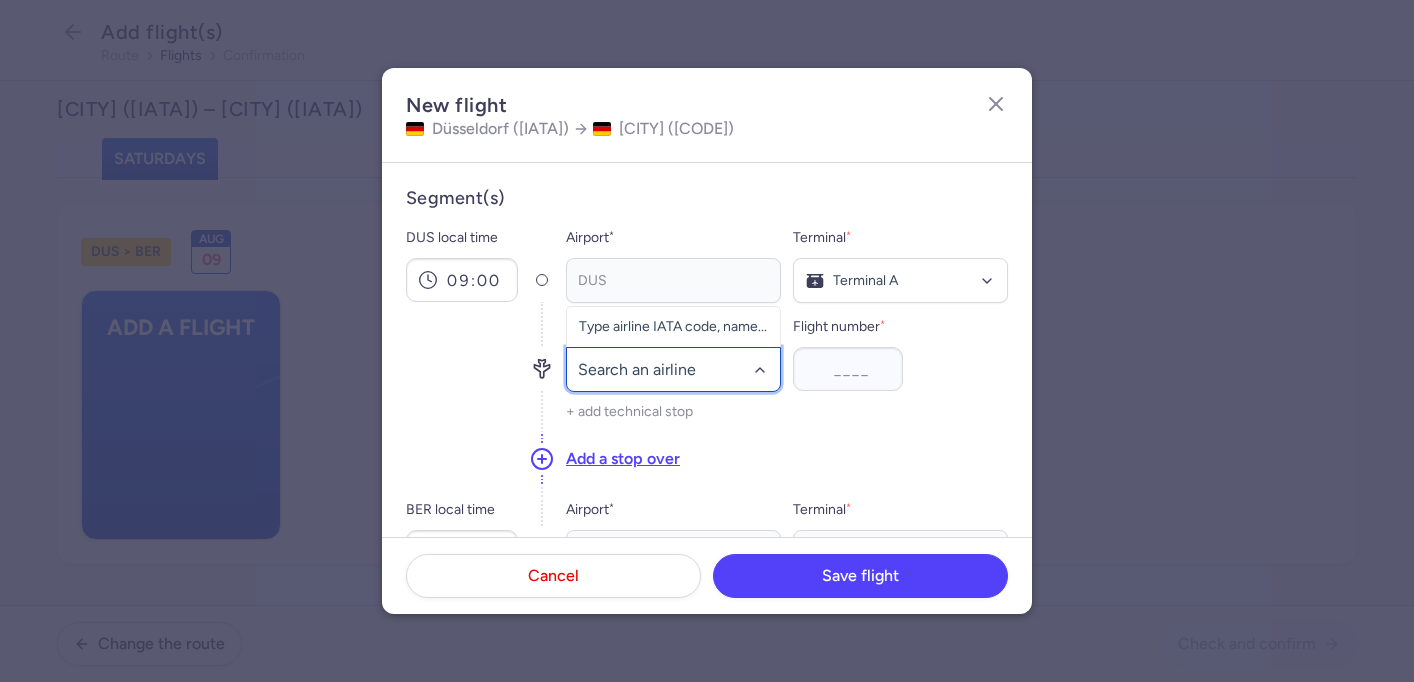 type on "f" 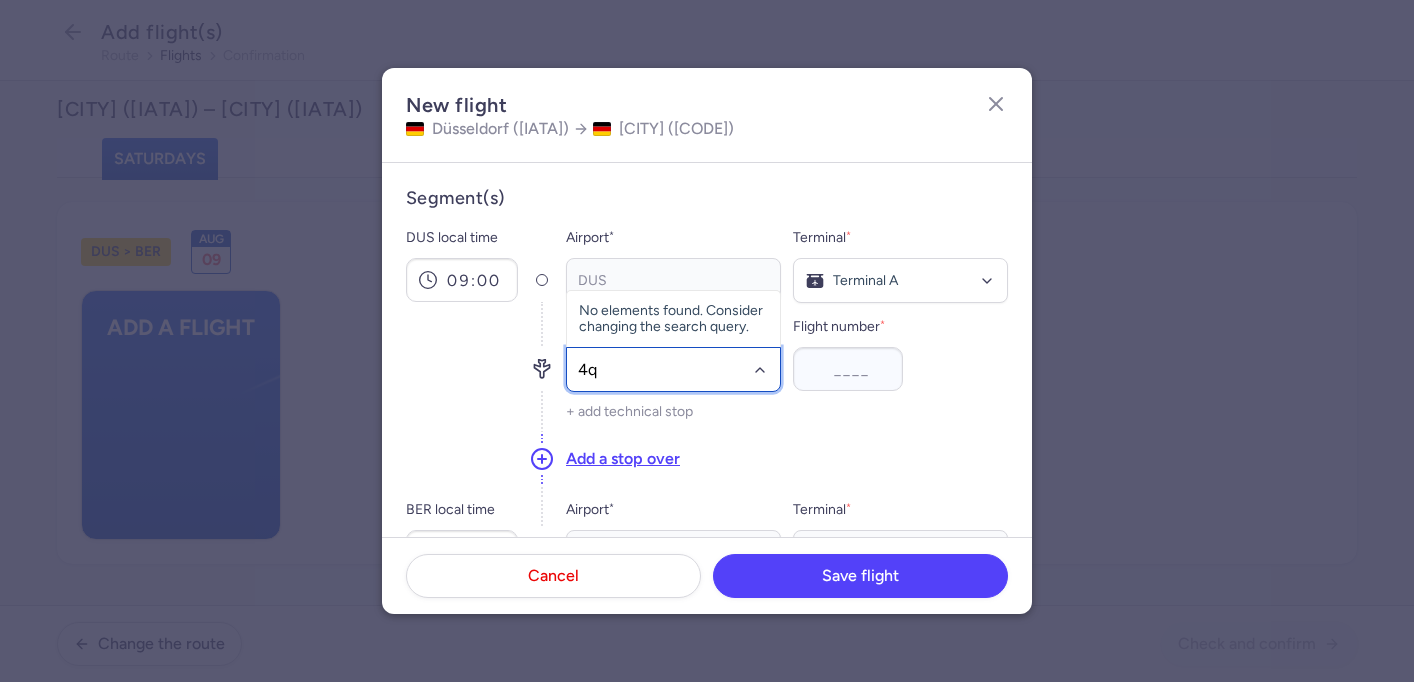 type on "4" 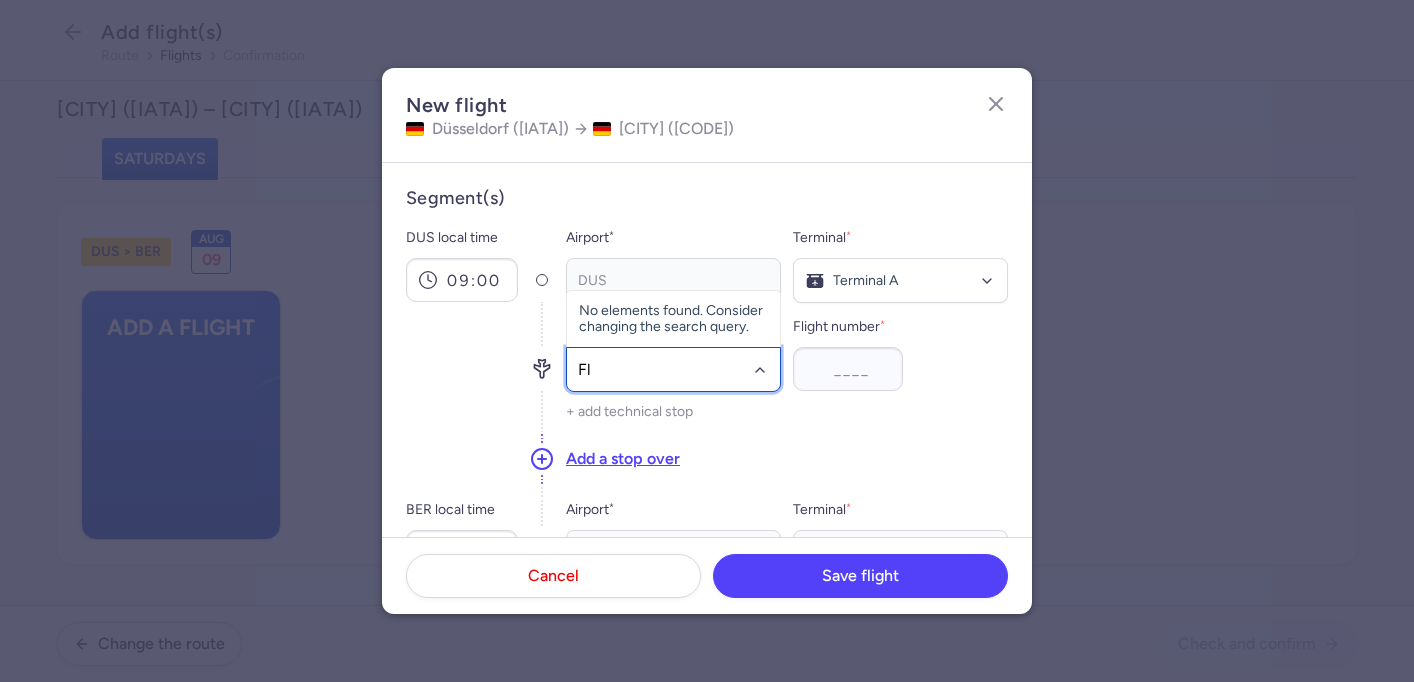 type on "F" 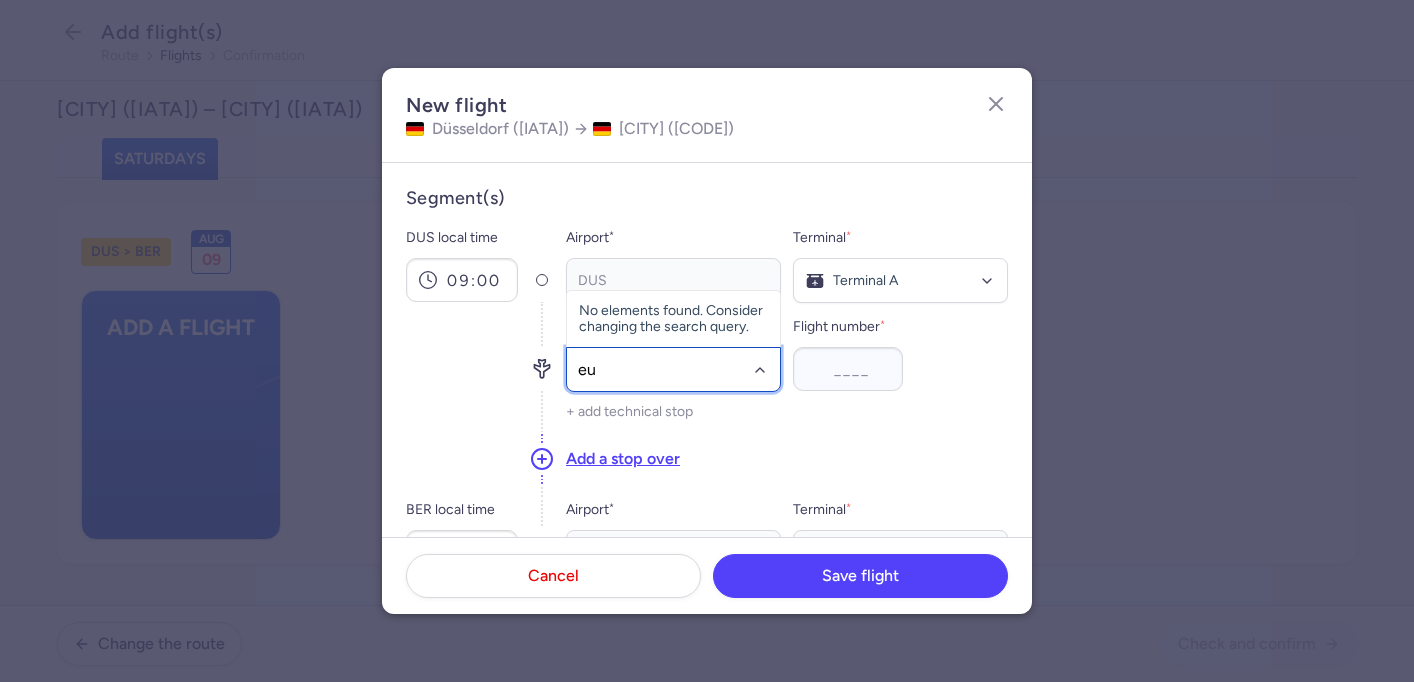 type on "eur" 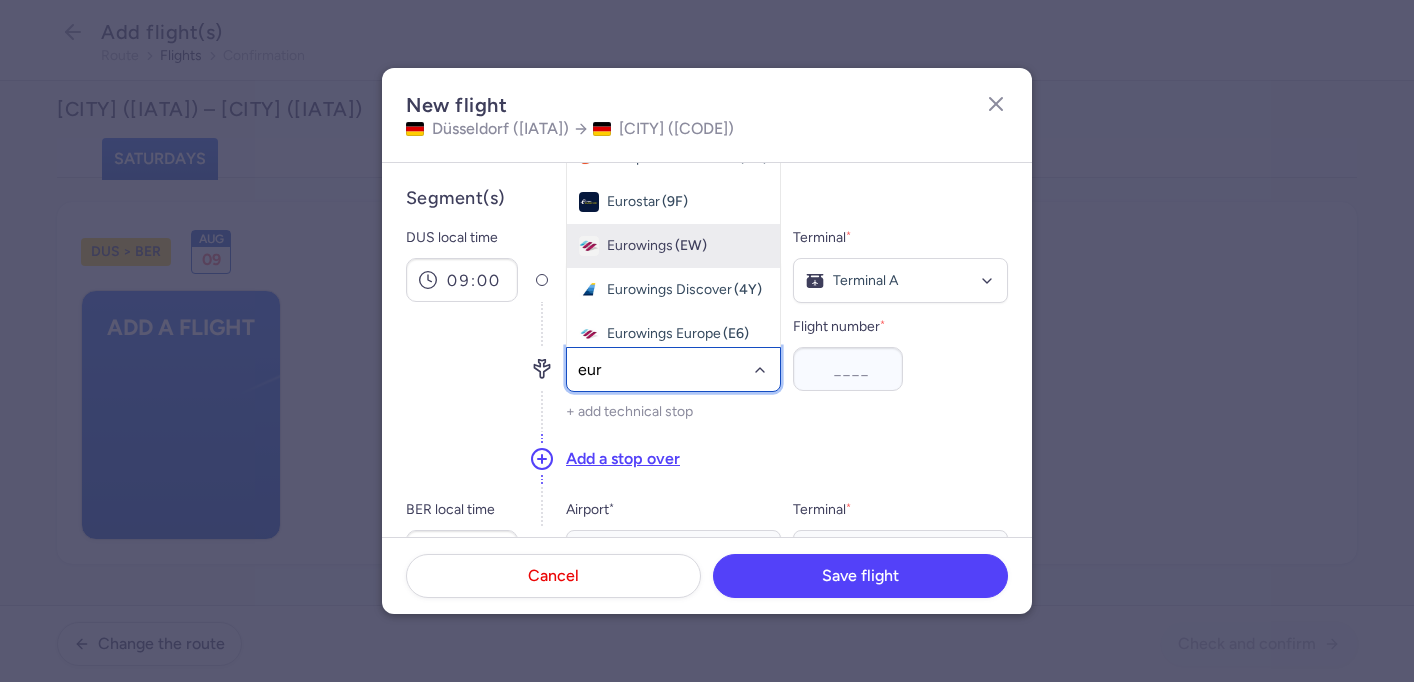 click on "Eurowings (EW)" at bounding box center (673, 246) 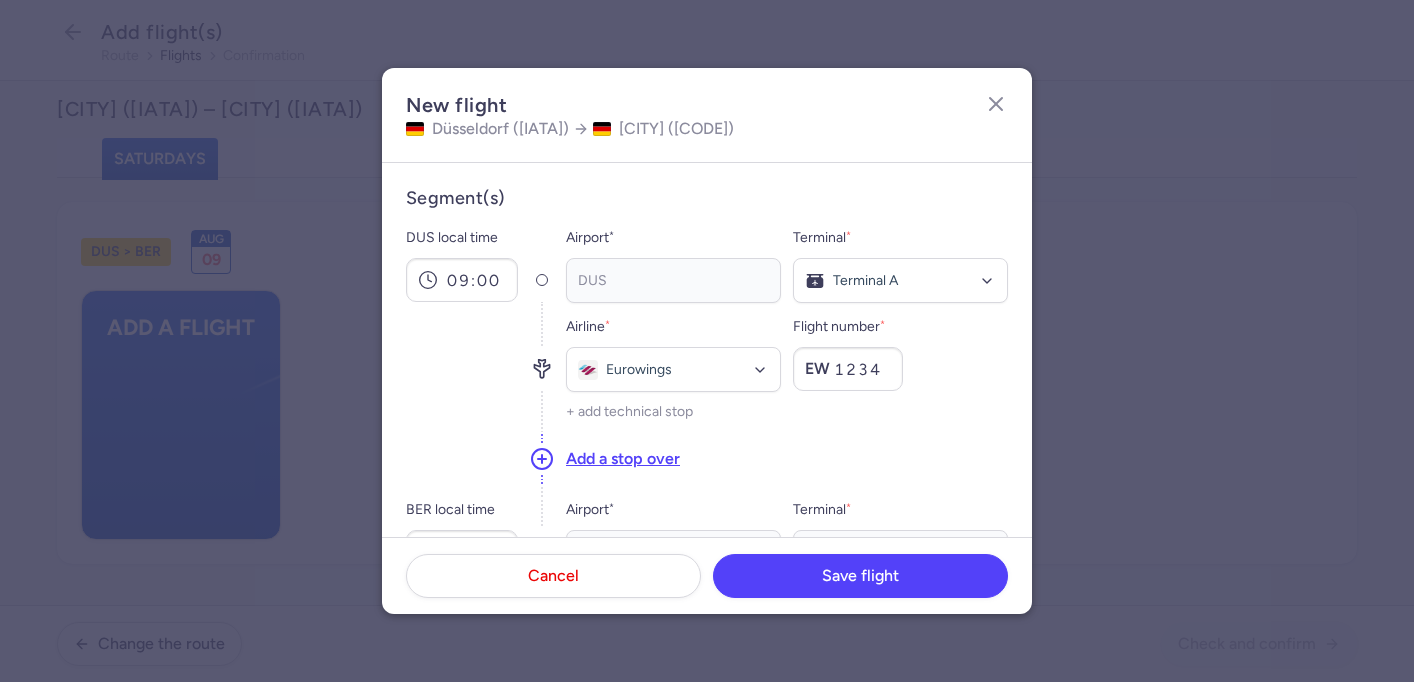 type on "1234" 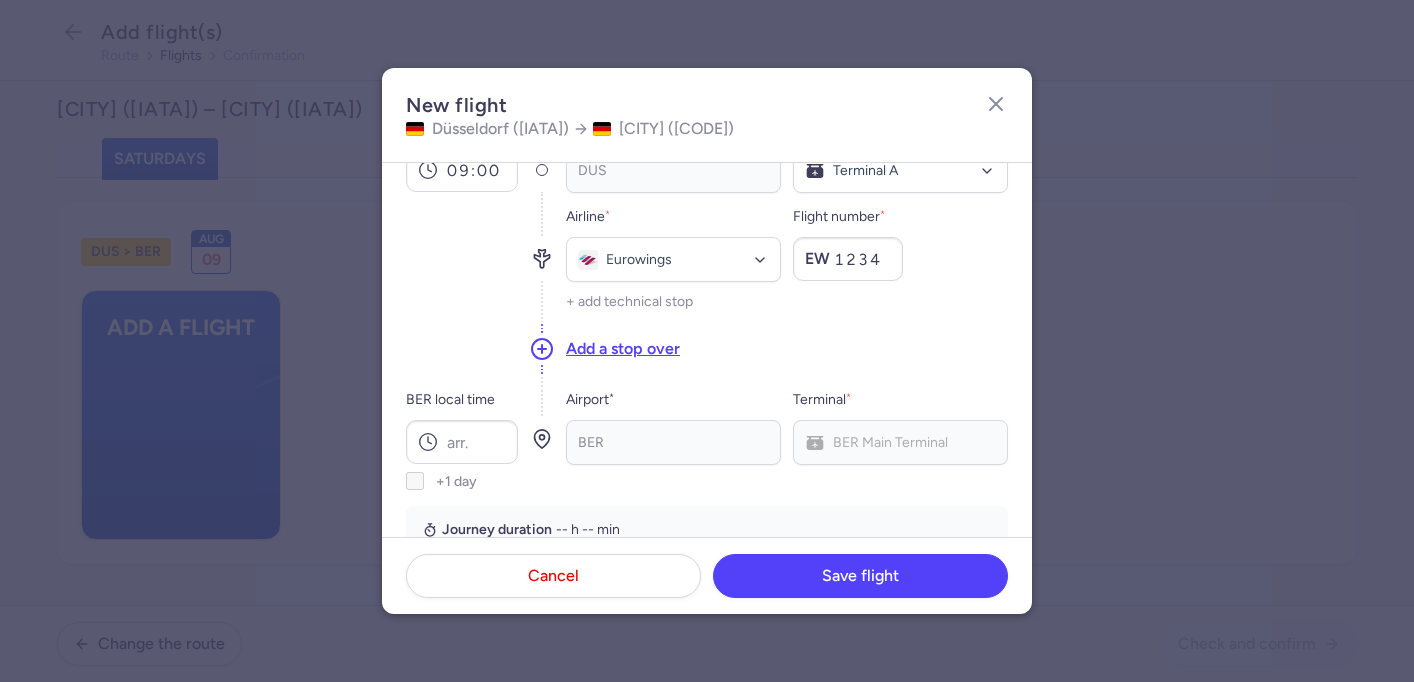 scroll, scrollTop: 122, scrollLeft: 0, axis: vertical 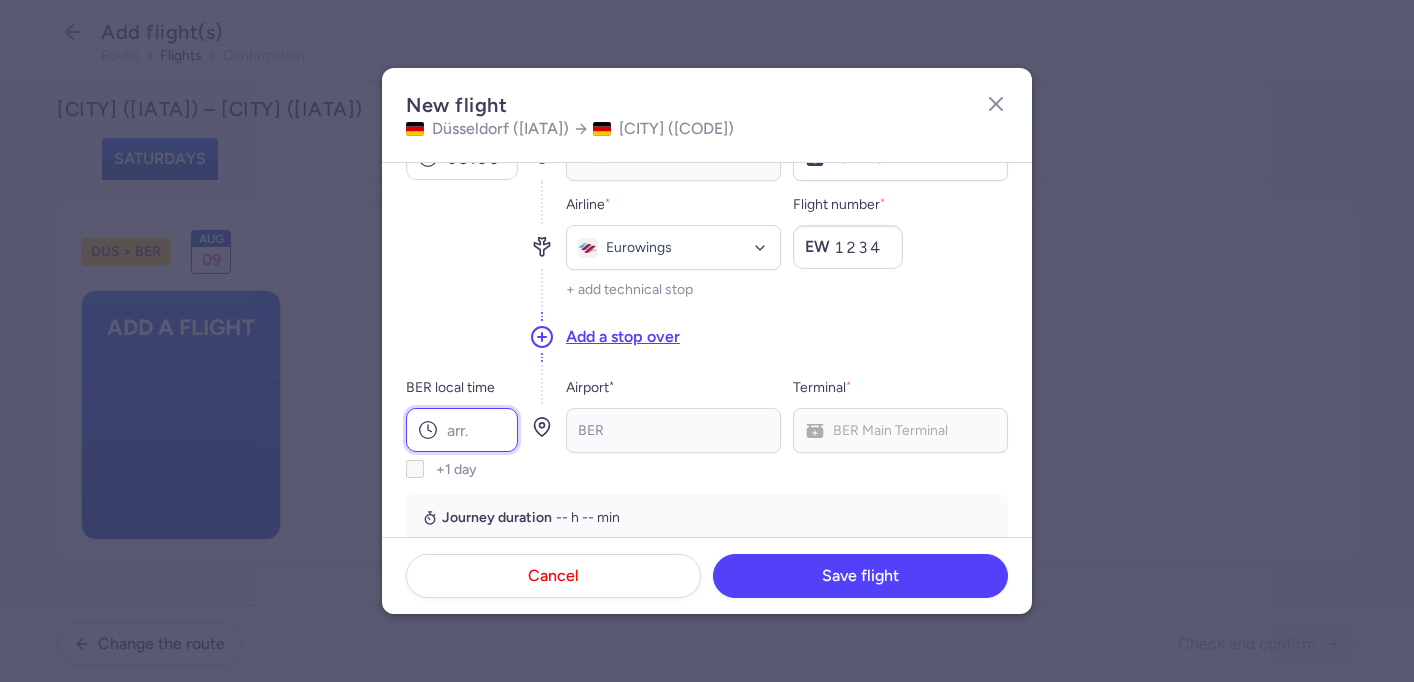click on "BER local time" at bounding box center [462, 430] 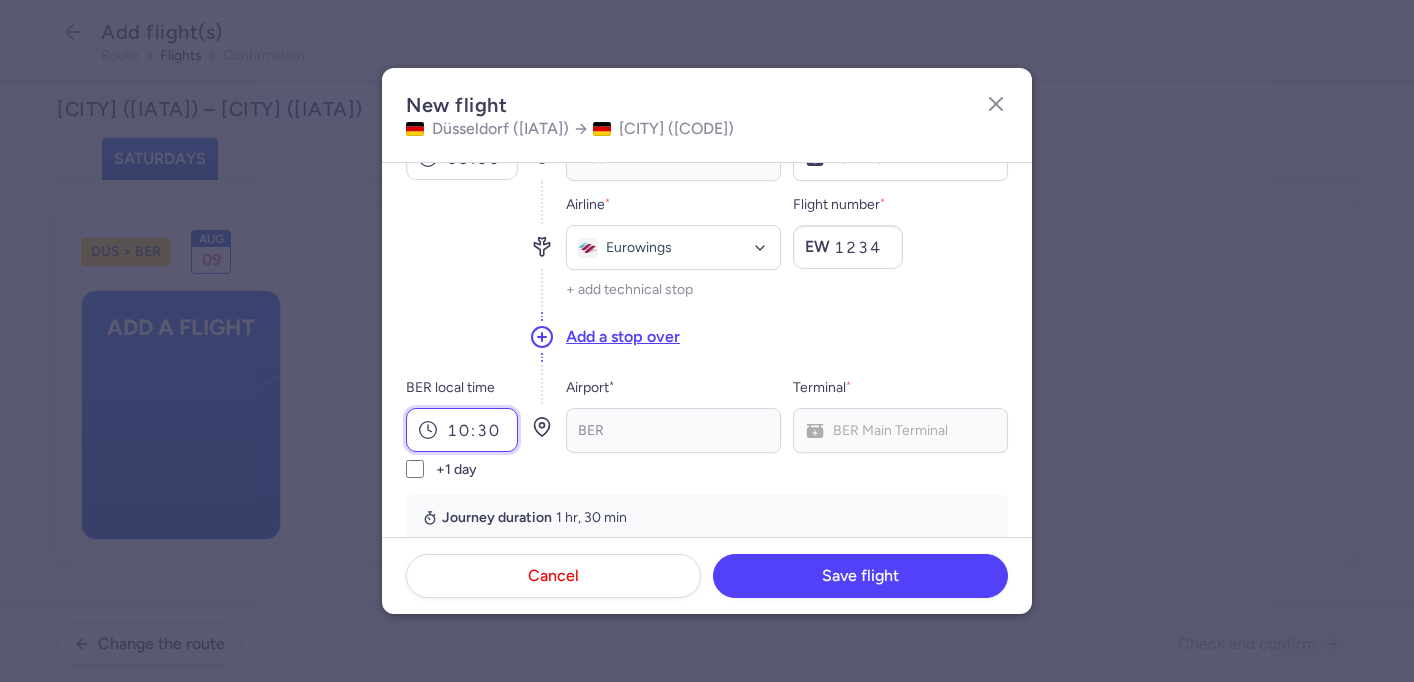 type on "10:30" 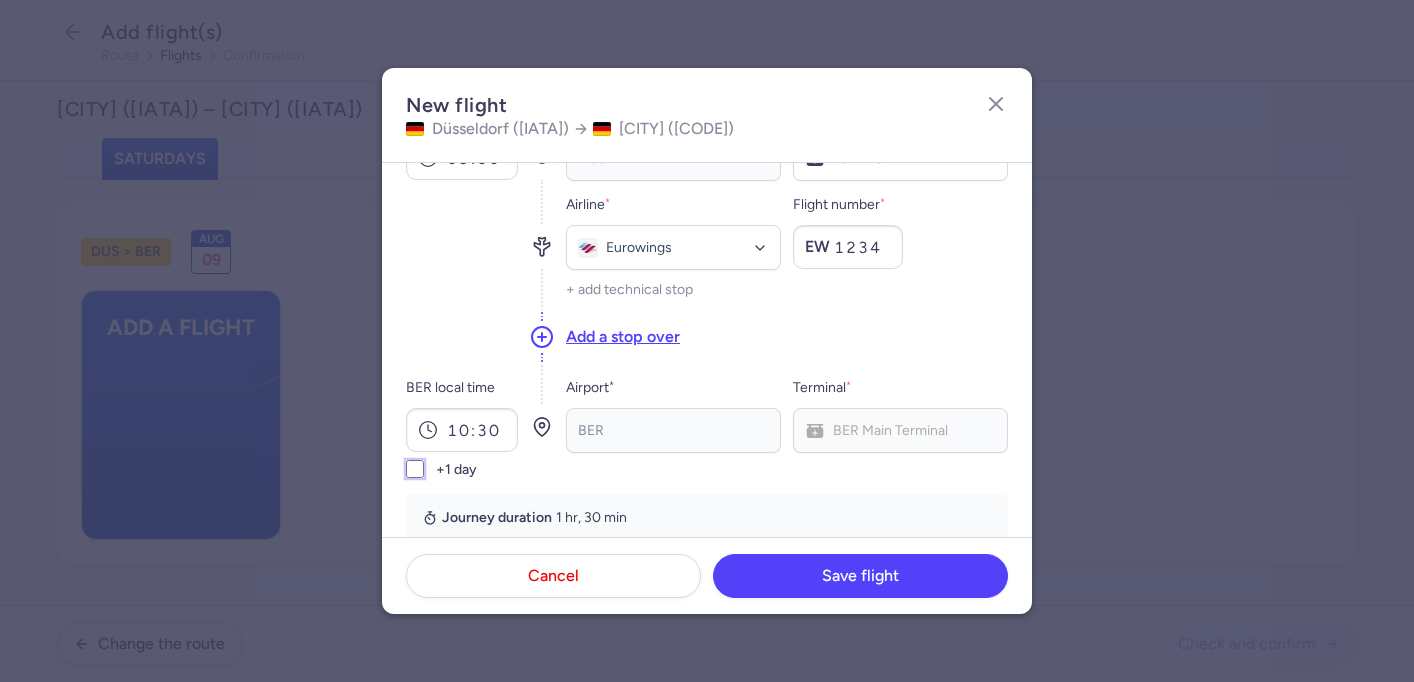 scroll, scrollTop: 448, scrollLeft: 0, axis: vertical 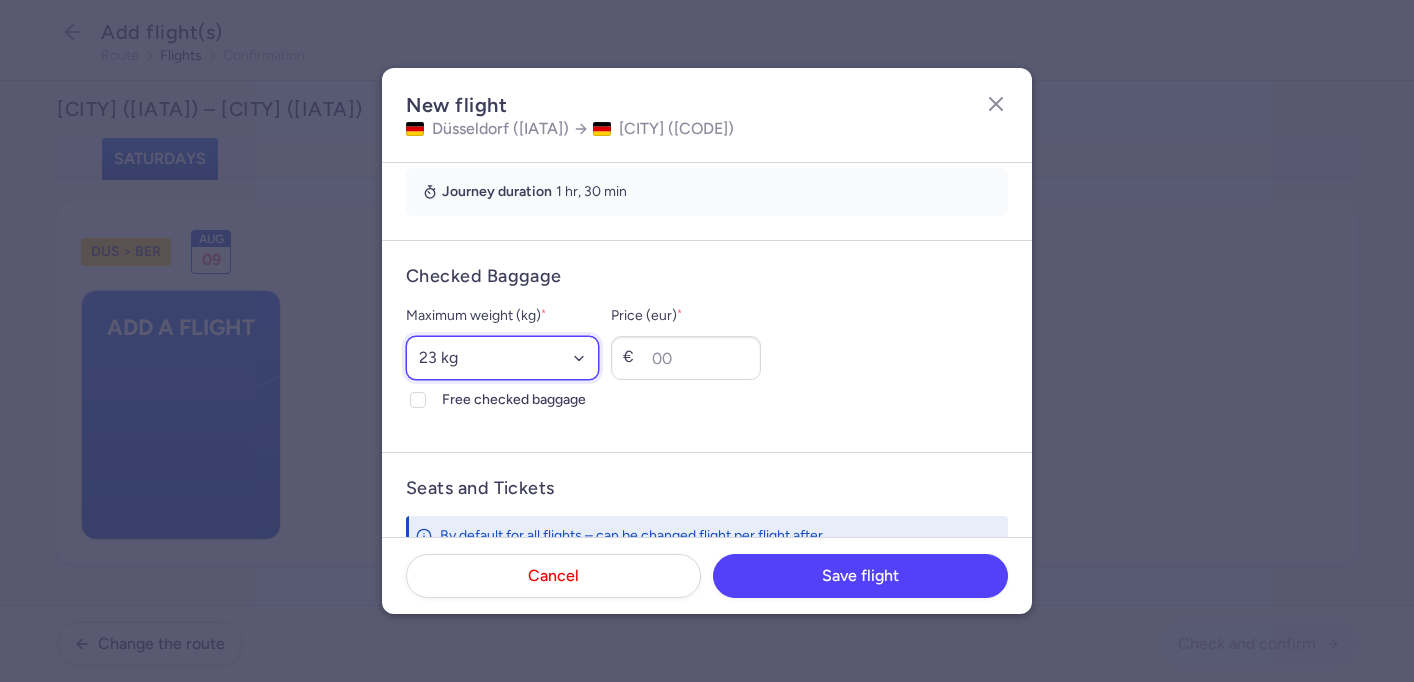 click on "Select an option 15 kg 16 kg 17 kg 18 kg 19 kg 20 kg 21 kg 22 kg 23 kg 24 kg 25 kg 26 kg 27 kg 28 kg 29 kg 30 kg 31 kg 32 kg 33 kg 34 kg 35 kg" at bounding box center [502, 358] 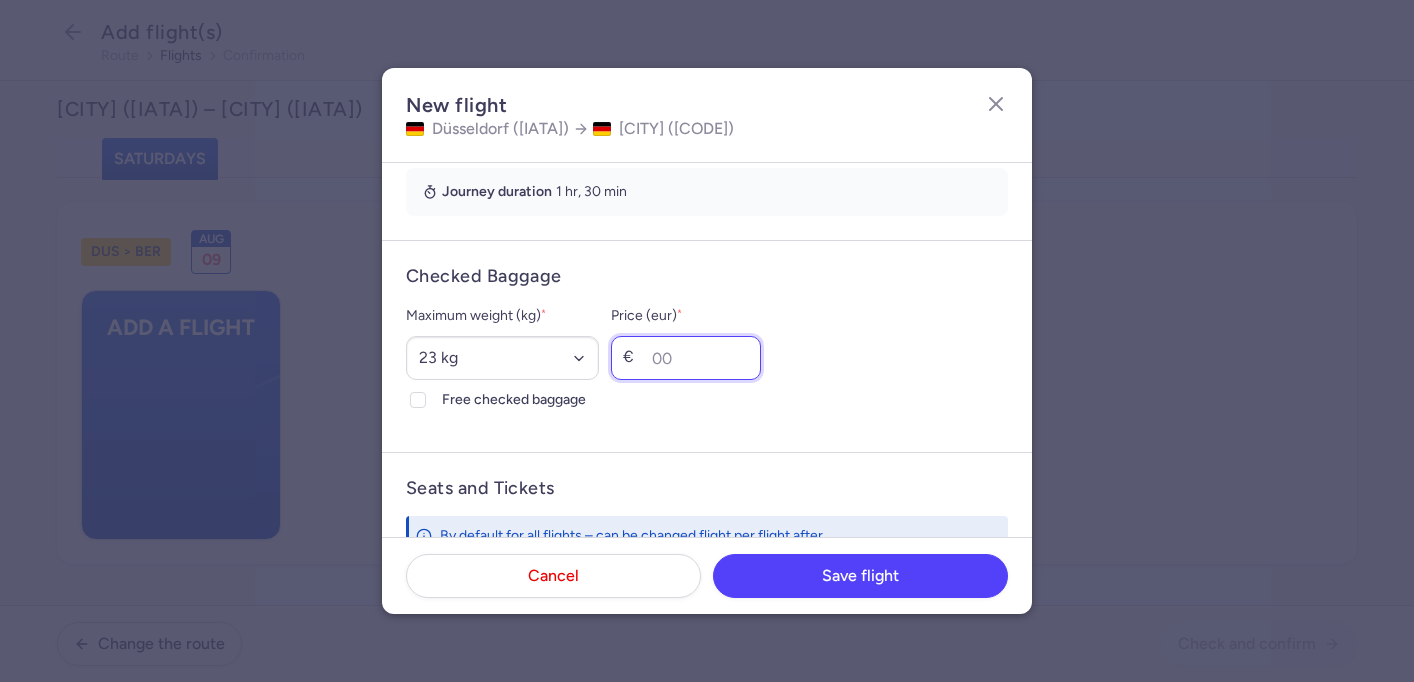click on "Price (eur)  *" at bounding box center [686, 358] 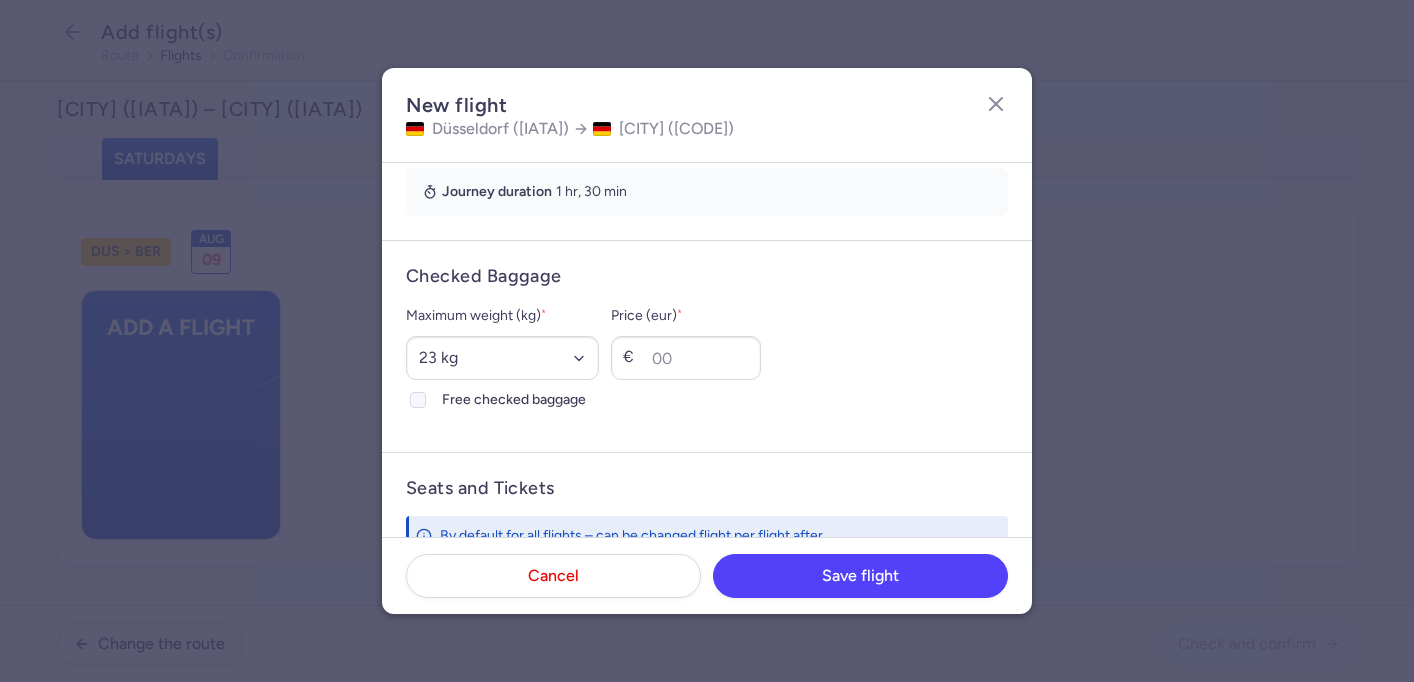 click on "Free checked baggage" 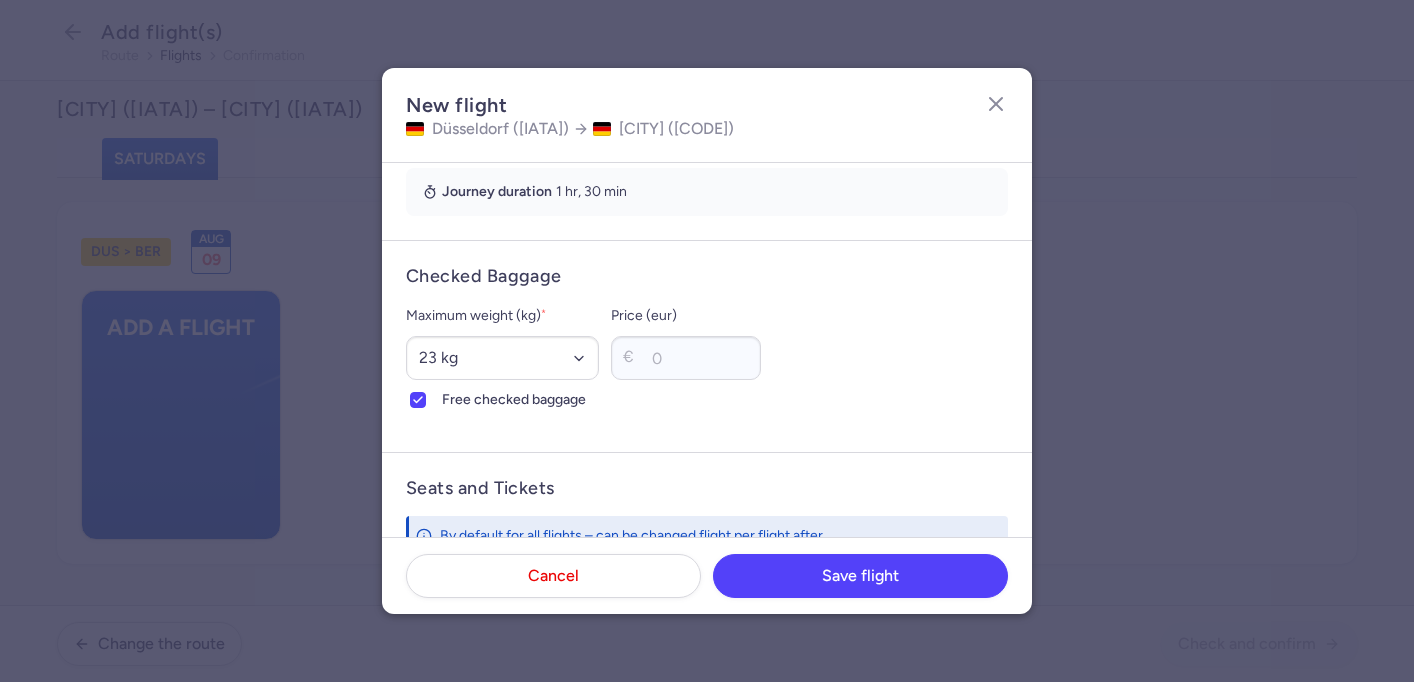 scroll, scrollTop: 787, scrollLeft: 0, axis: vertical 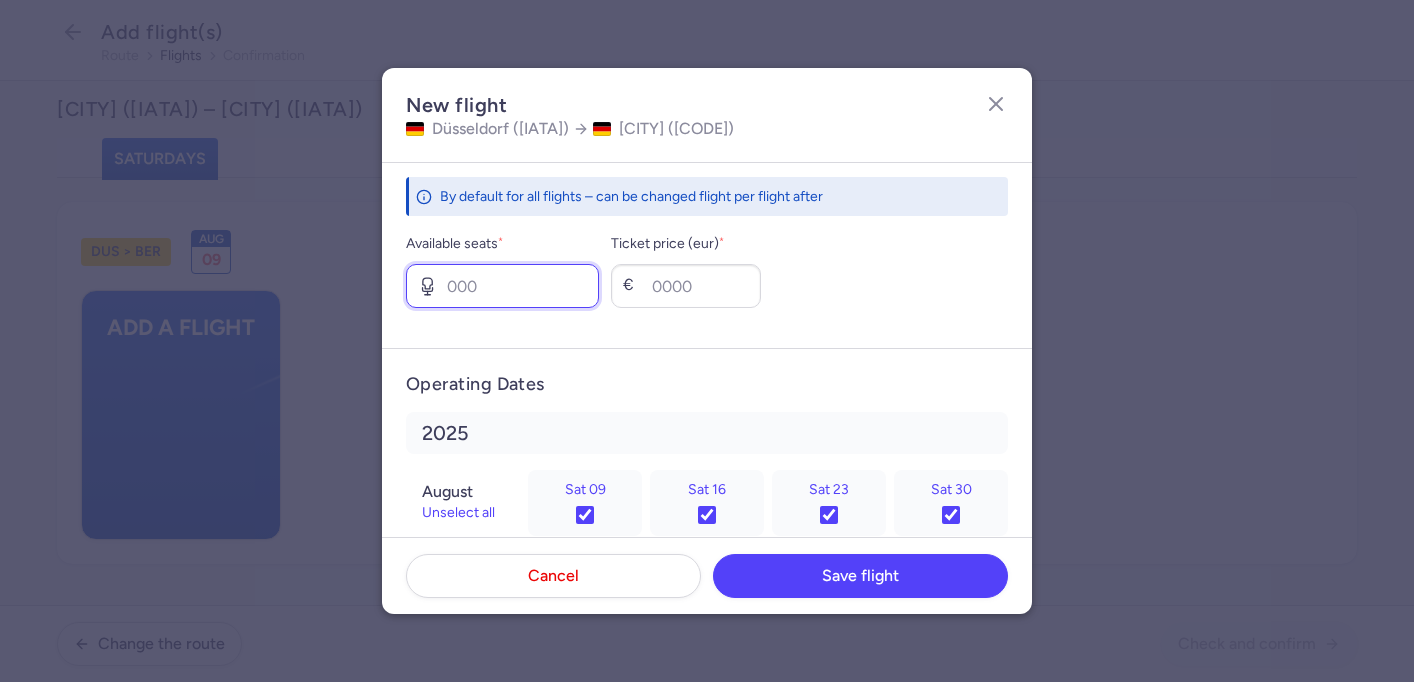 click on "Available seats  *" at bounding box center [502, 286] 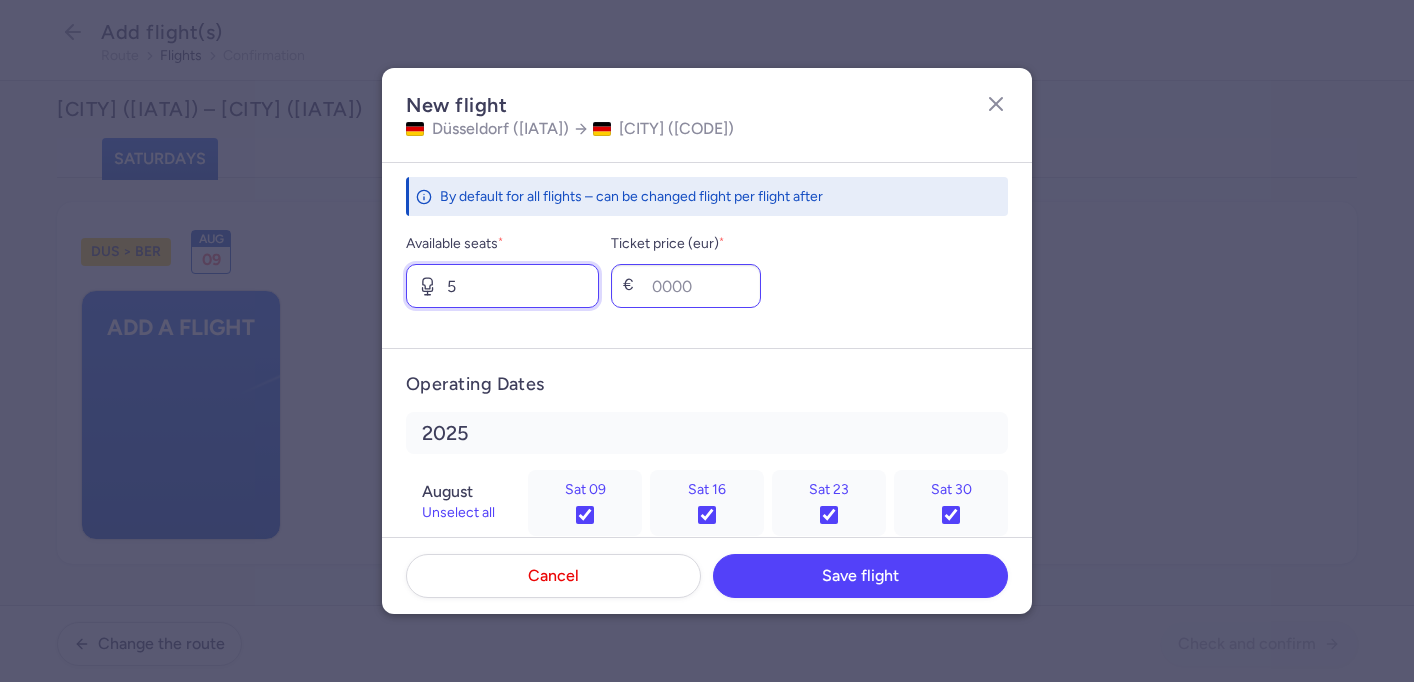 type on "5" 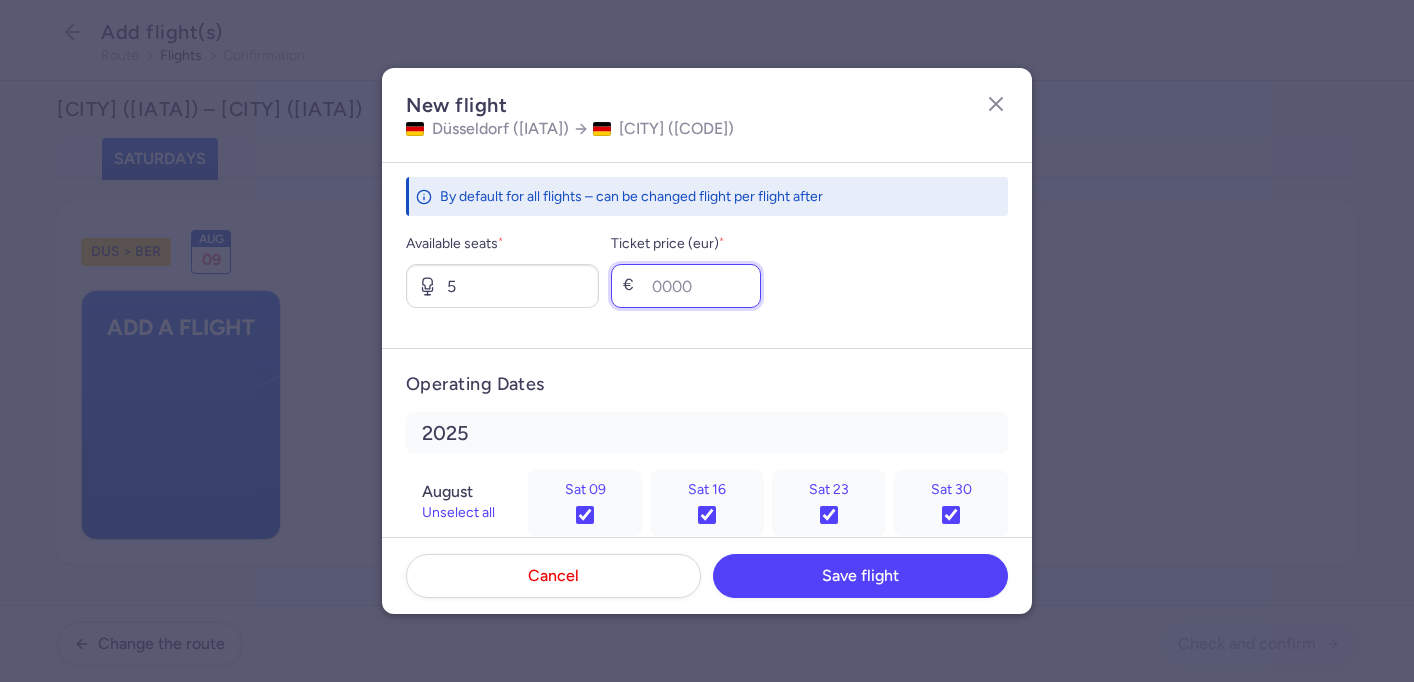 click on "Ticket price (eur)  *" at bounding box center [686, 286] 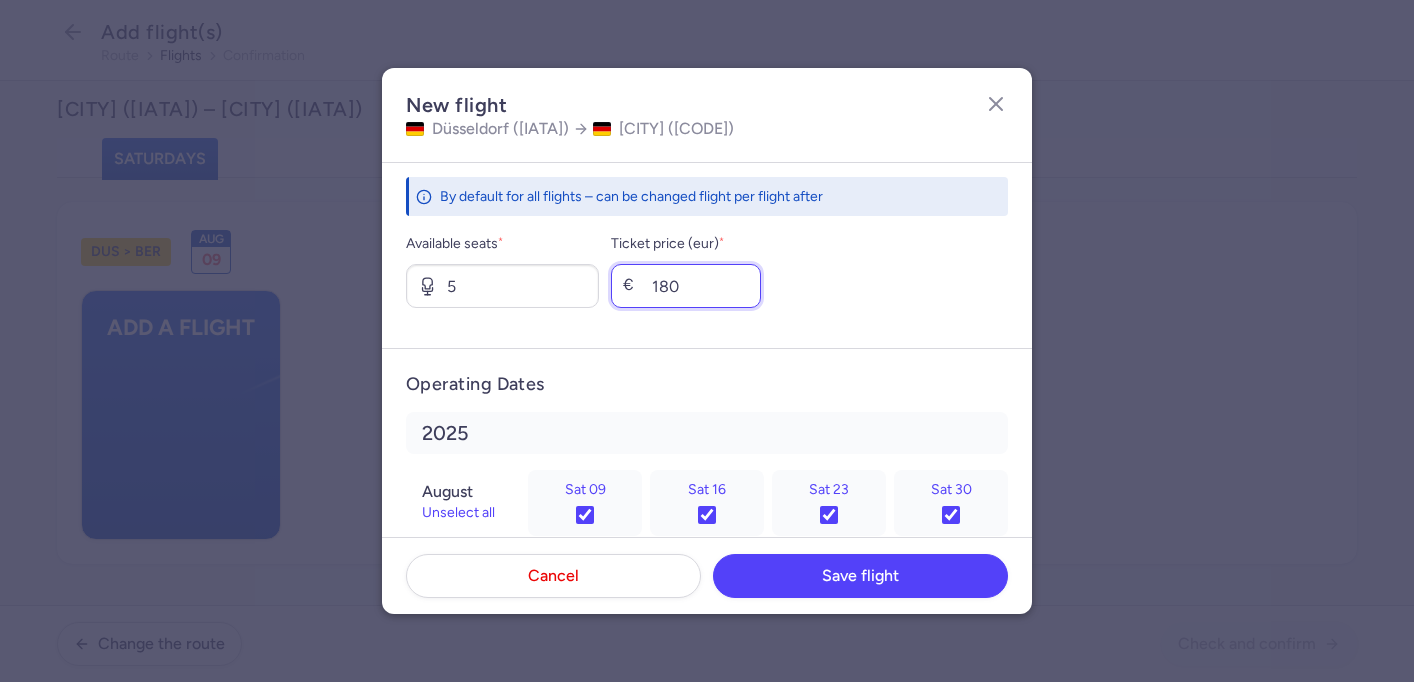 type on "180" 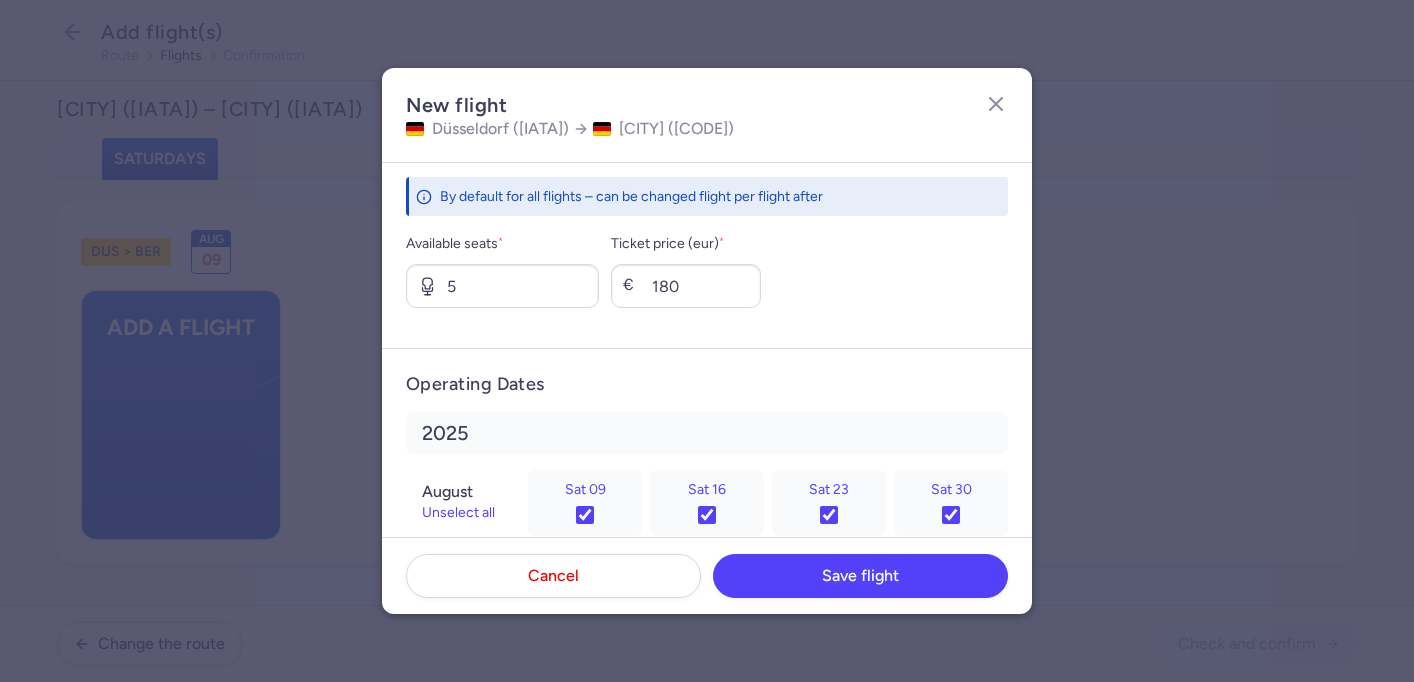 click on "Seats and Tickets By default for all flights – can be changed flight per flight after Available seats  * 5 Ticket price (eur)  * € 180" at bounding box center (707, 230) 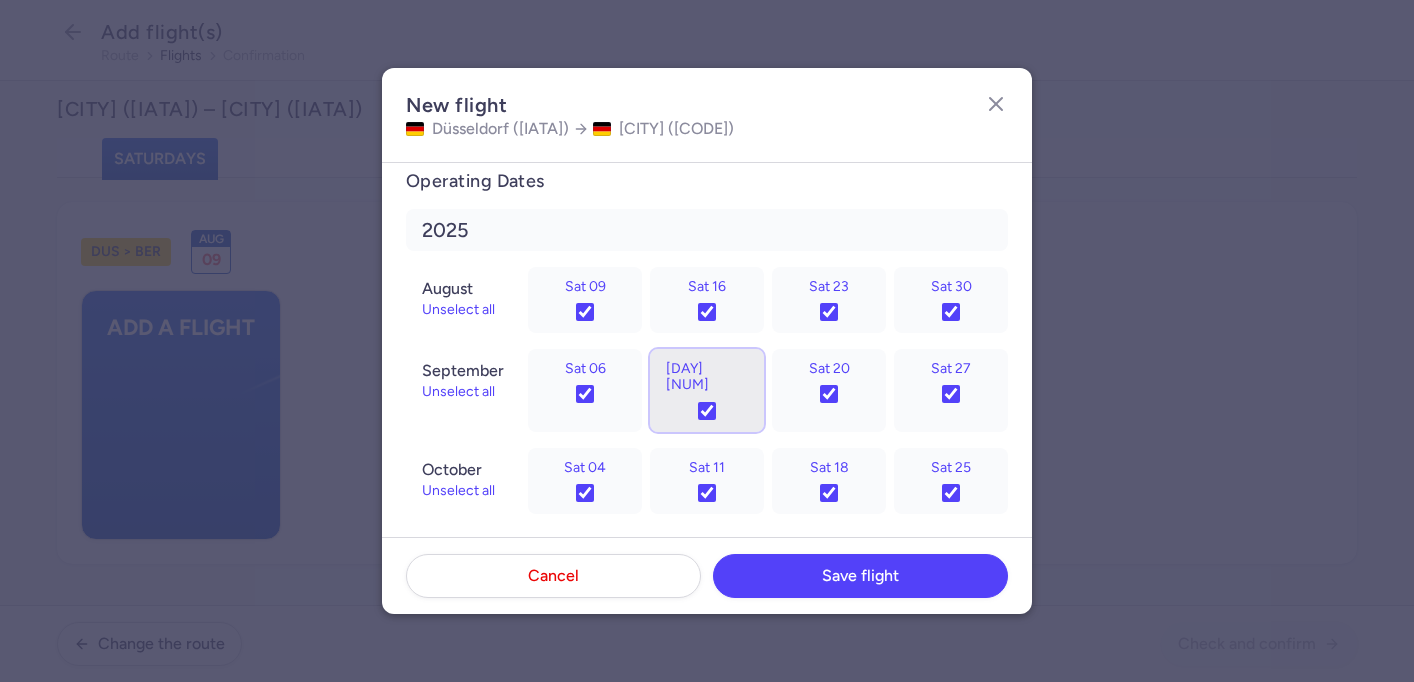click on "[DAY] [NUM]" at bounding box center (707, 411) 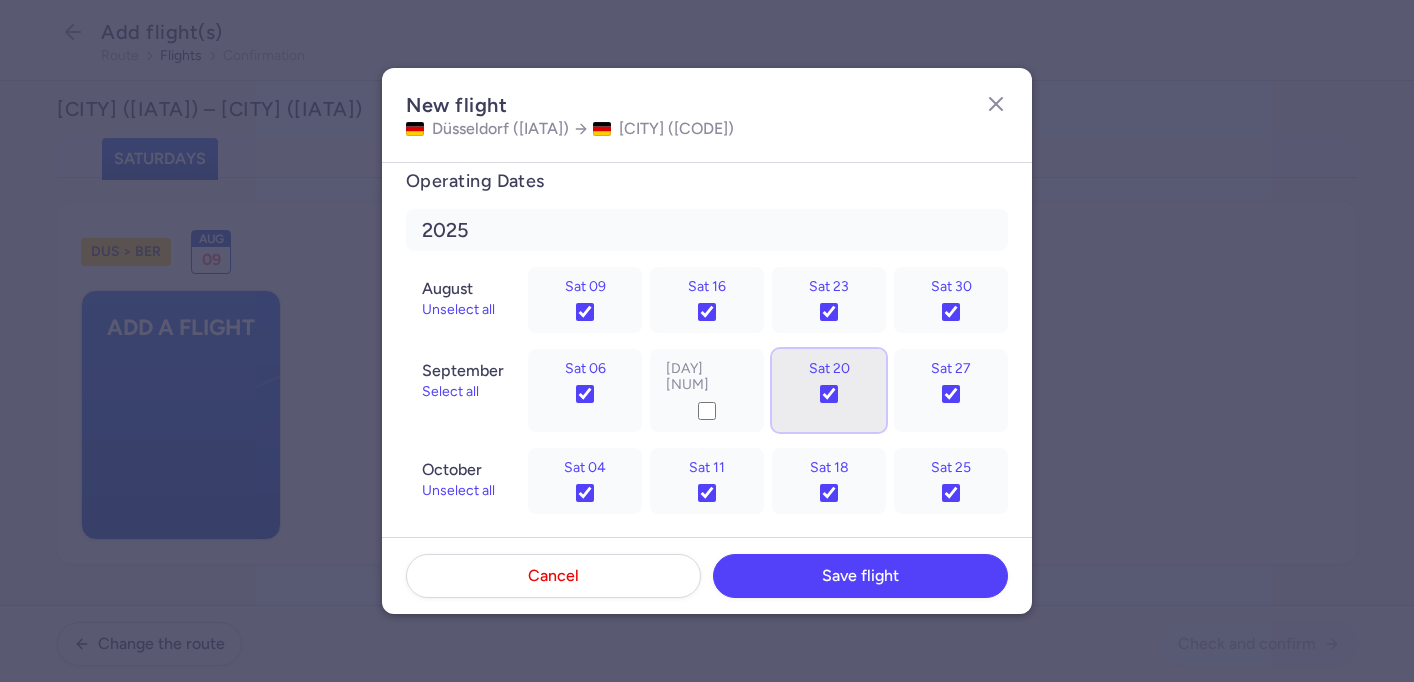 click on "Sat 20" at bounding box center (829, 394) 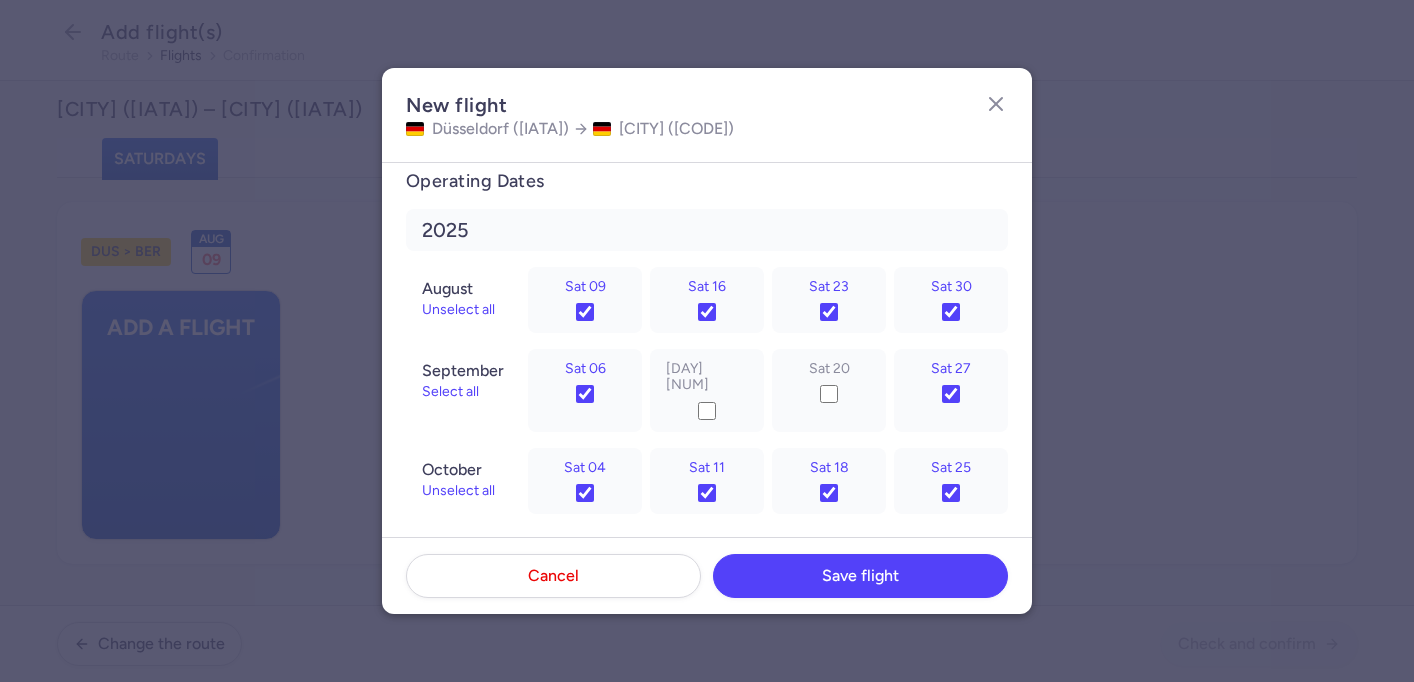 click on "2025" at bounding box center (707, 230) 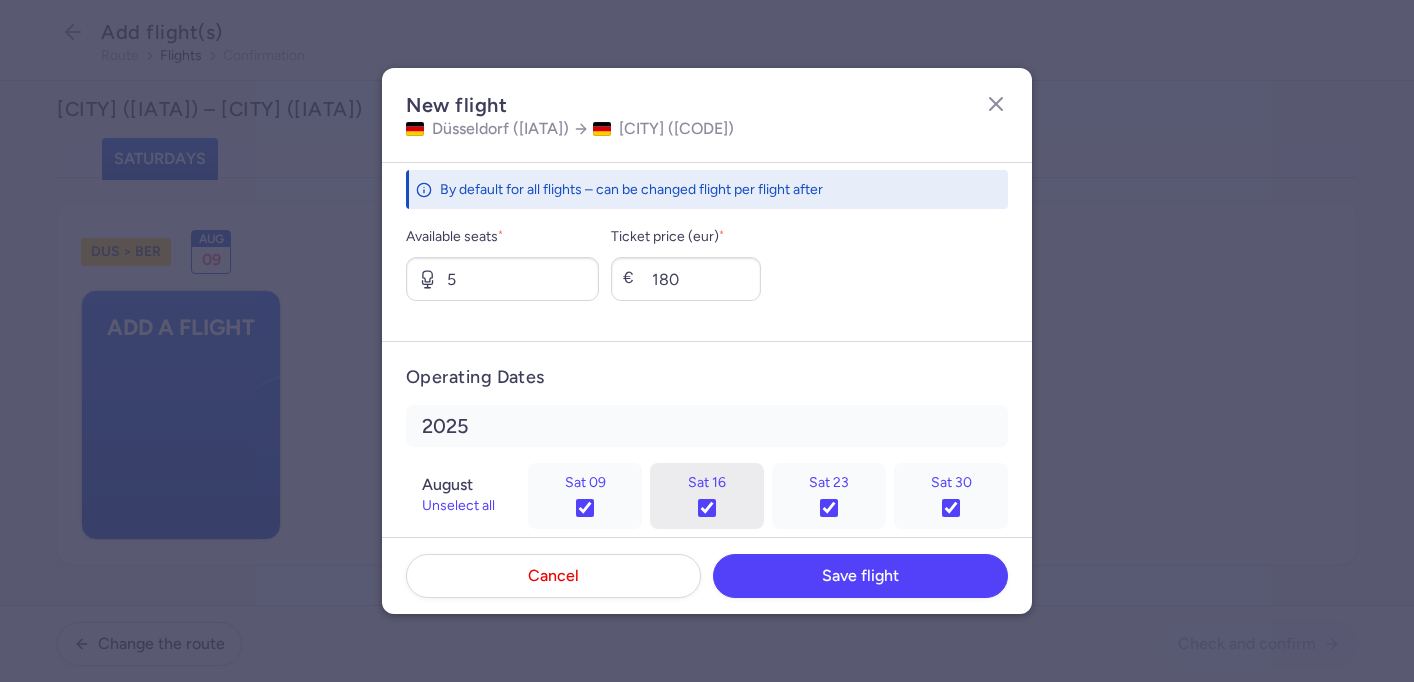 scroll, scrollTop: 695, scrollLeft: 0, axis: vertical 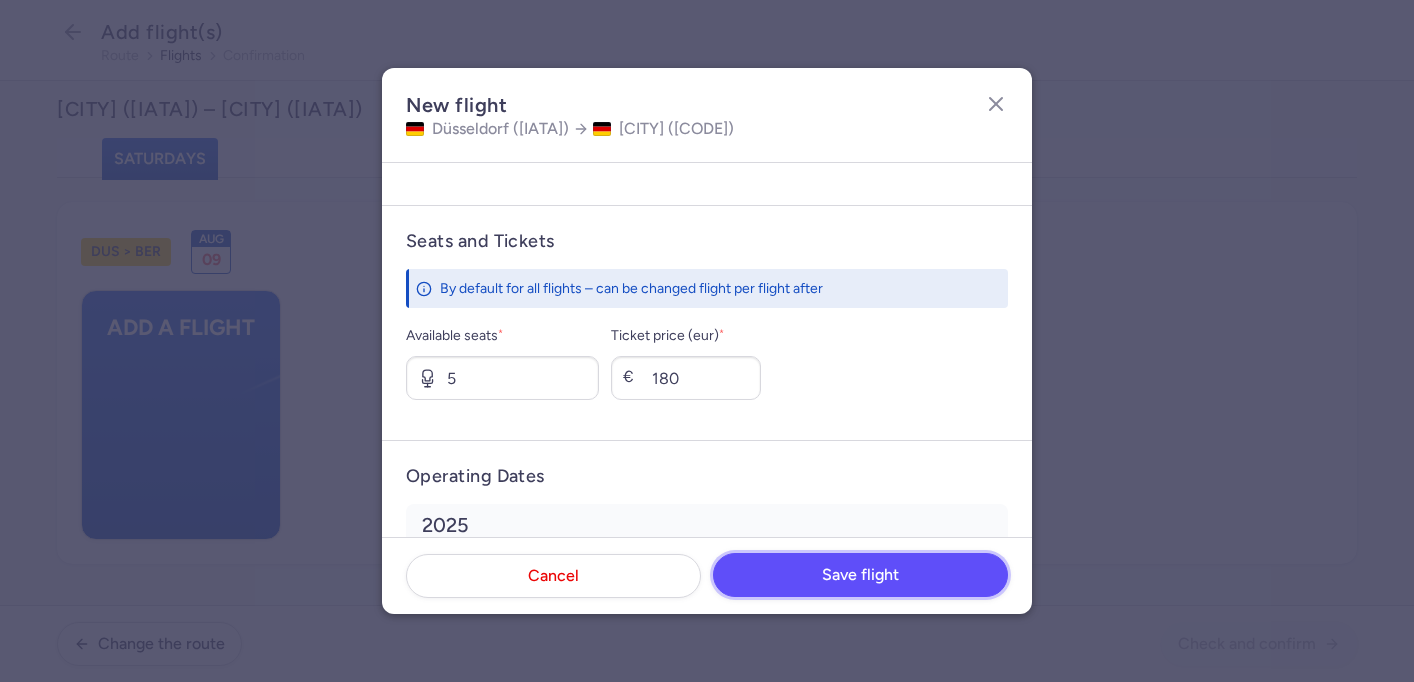 click on "Save flight" at bounding box center [860, 575] 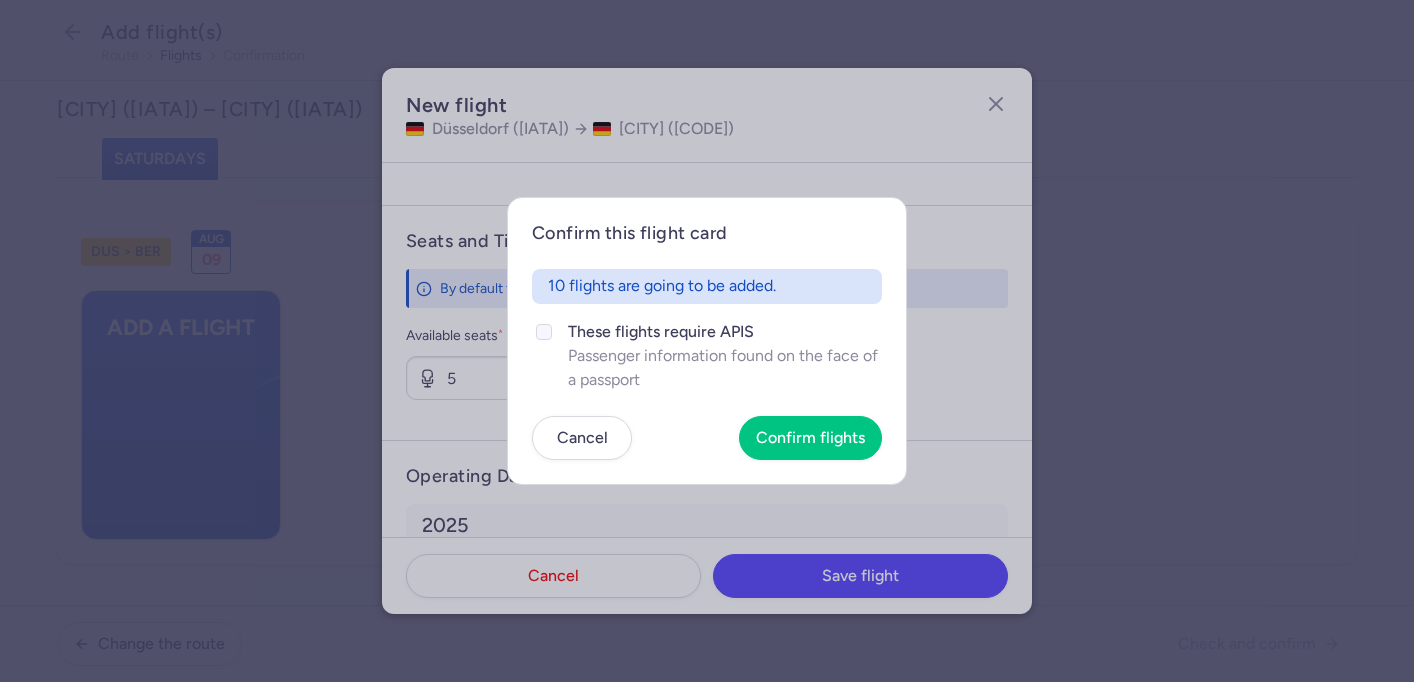 click on "Passenger information found on the face of a passport" 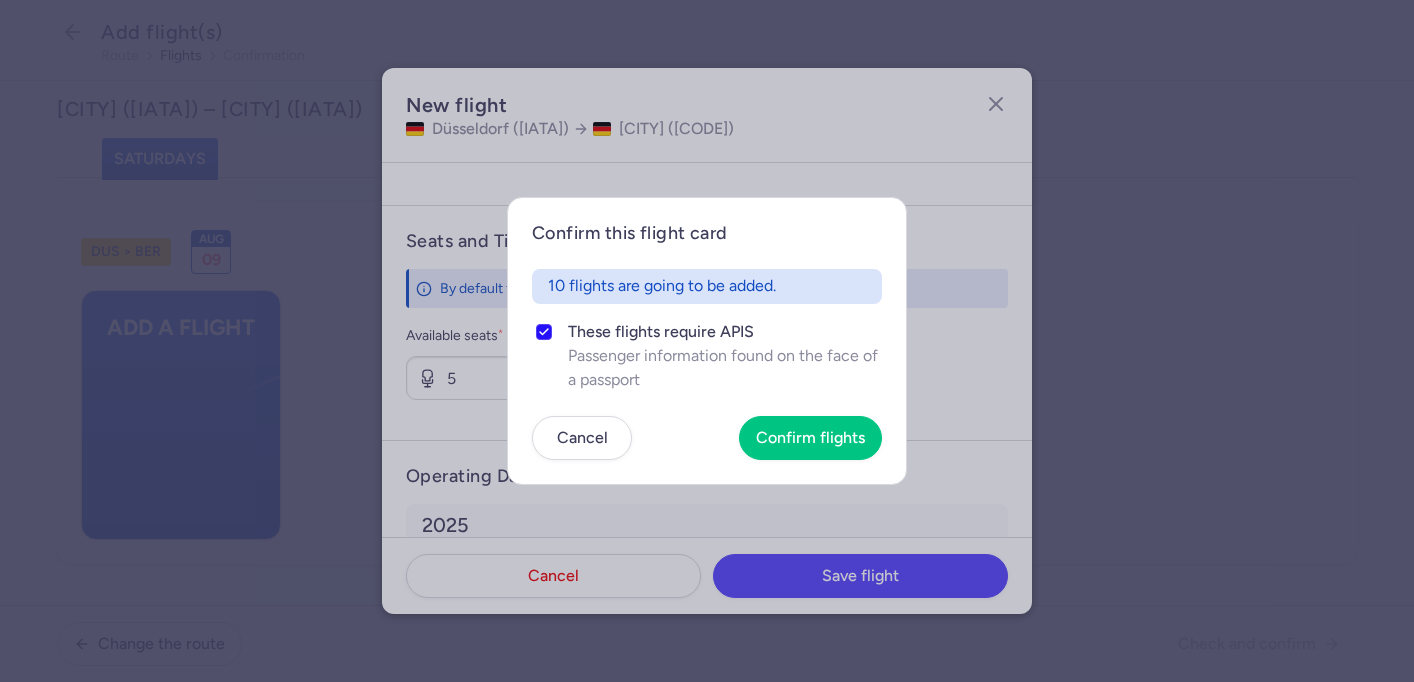 click on "Passenger information found on the face of a passport" 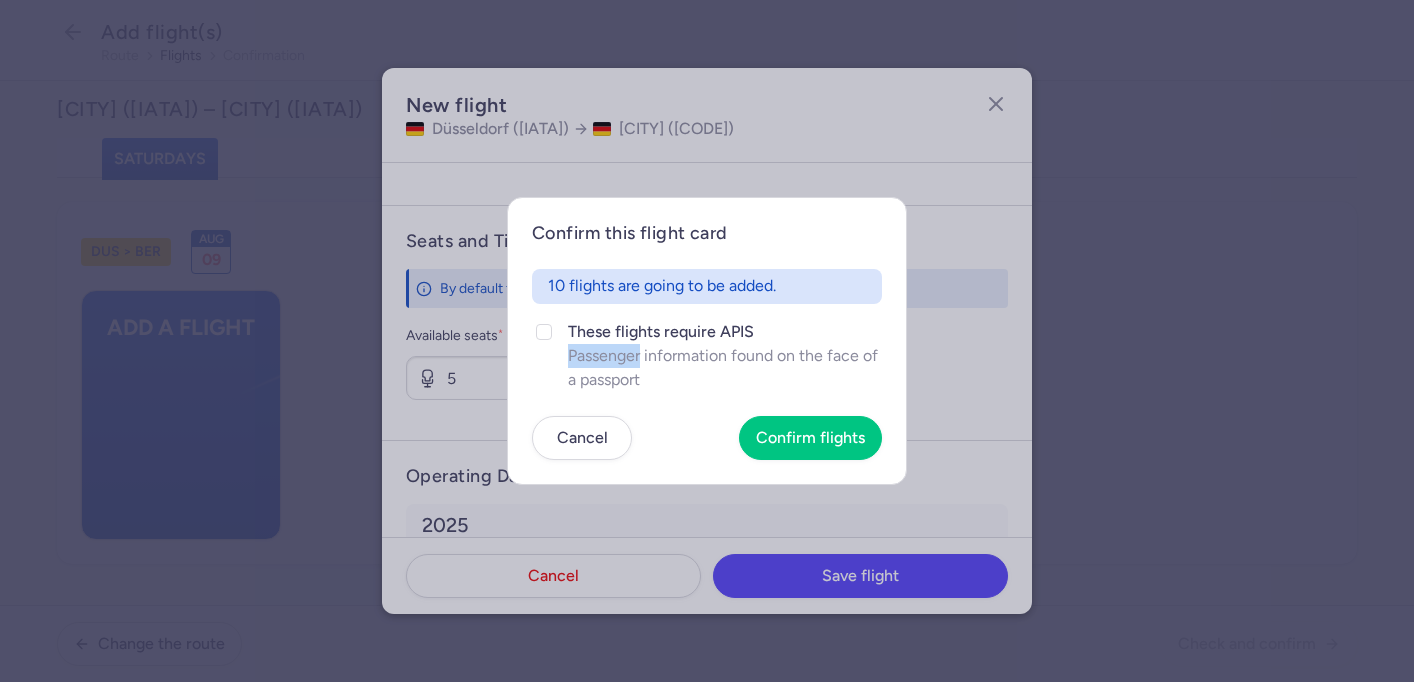 click on "Confirm this flight card 10 flights are going to be added. These flights require APIS Passenger information found on the face of a passport Cancel Confirm flights" at bounding box center [707, 340] 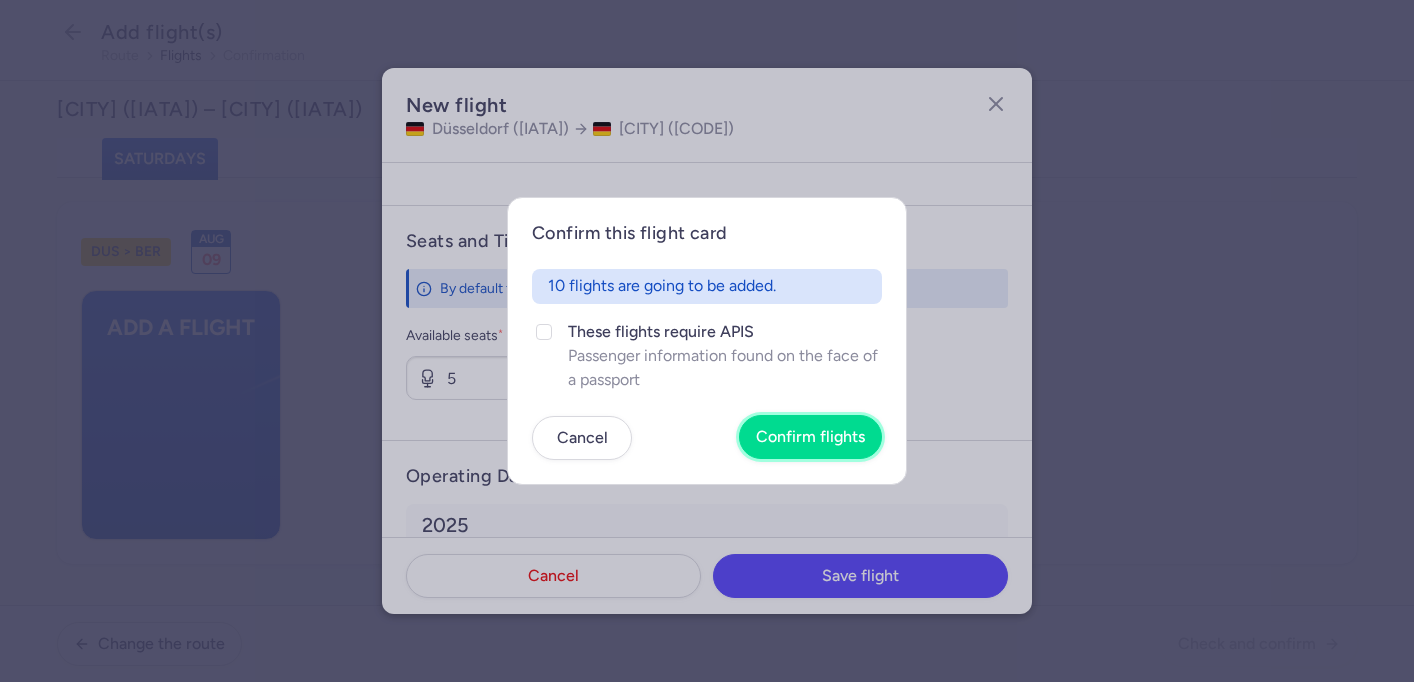 click on "Confirm flights" at bounding box center (810, 437) 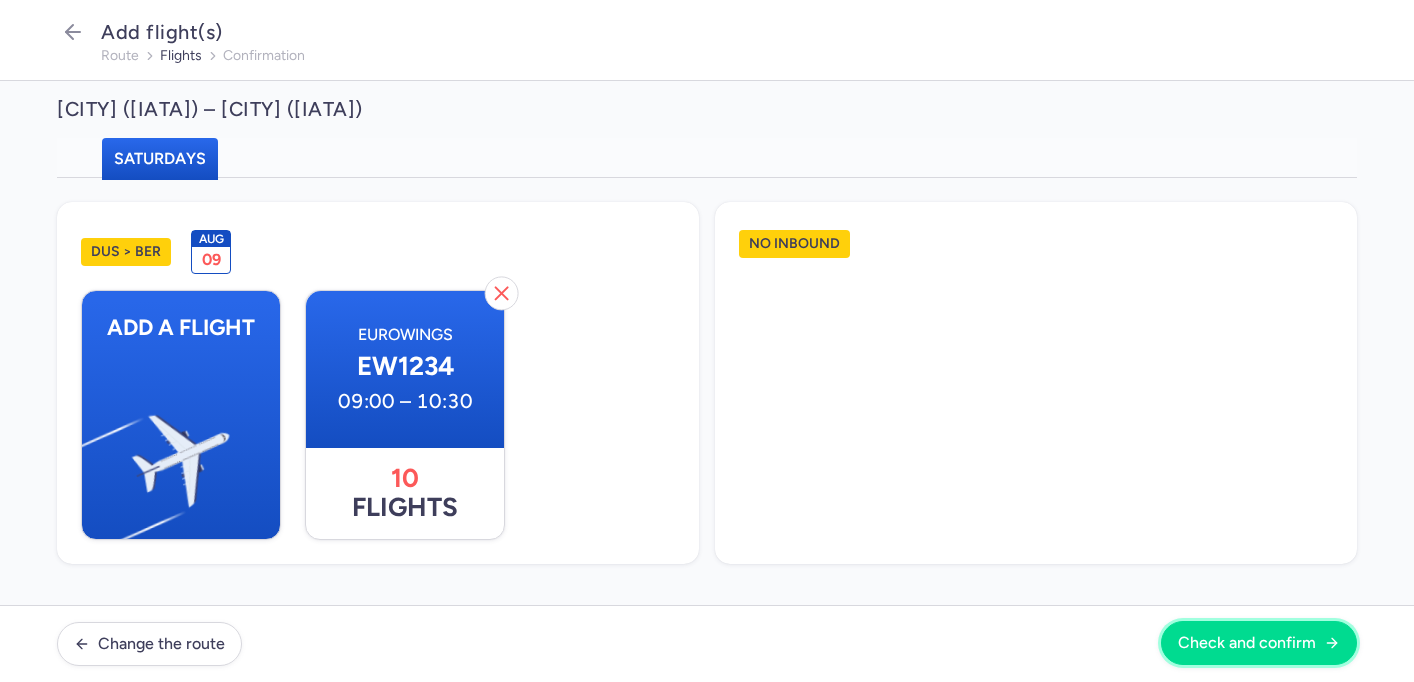 click on "Check and confirm" at bounding box center (1247, 643) 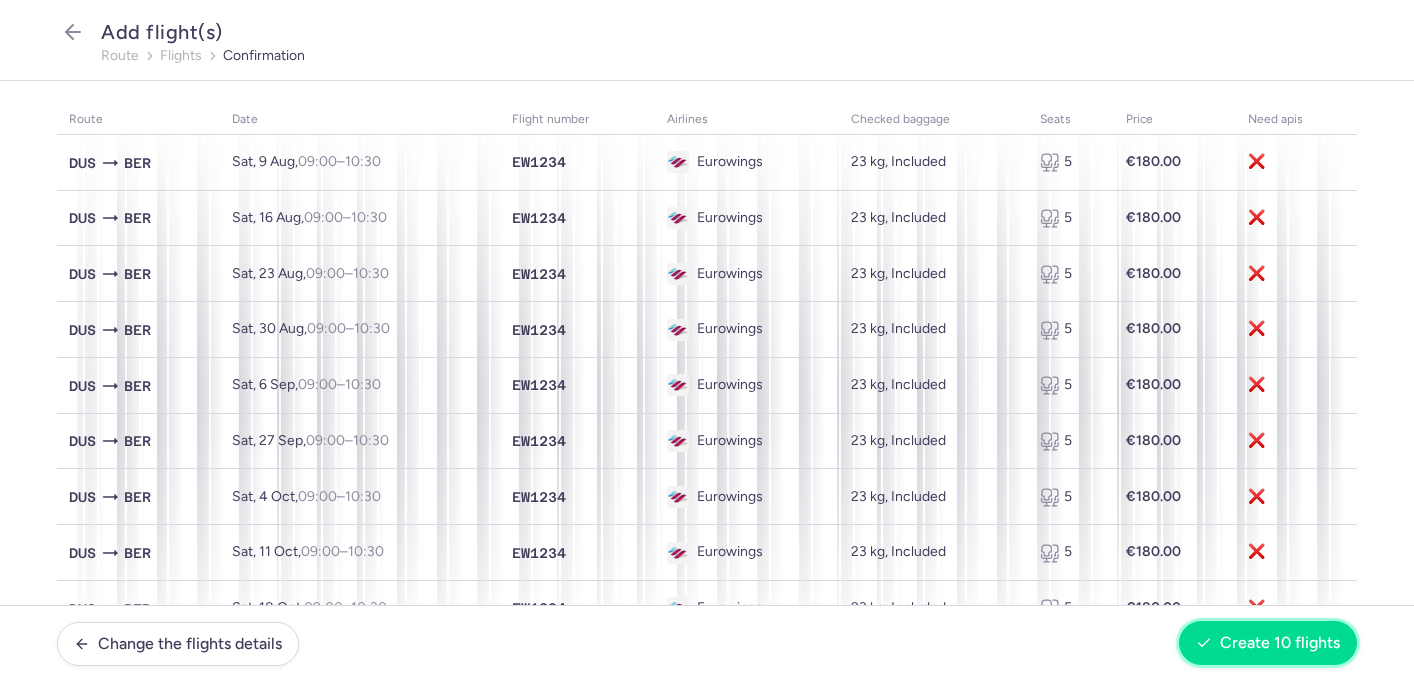 click on "Create 10 flights" at bounding box center [1280, 643] 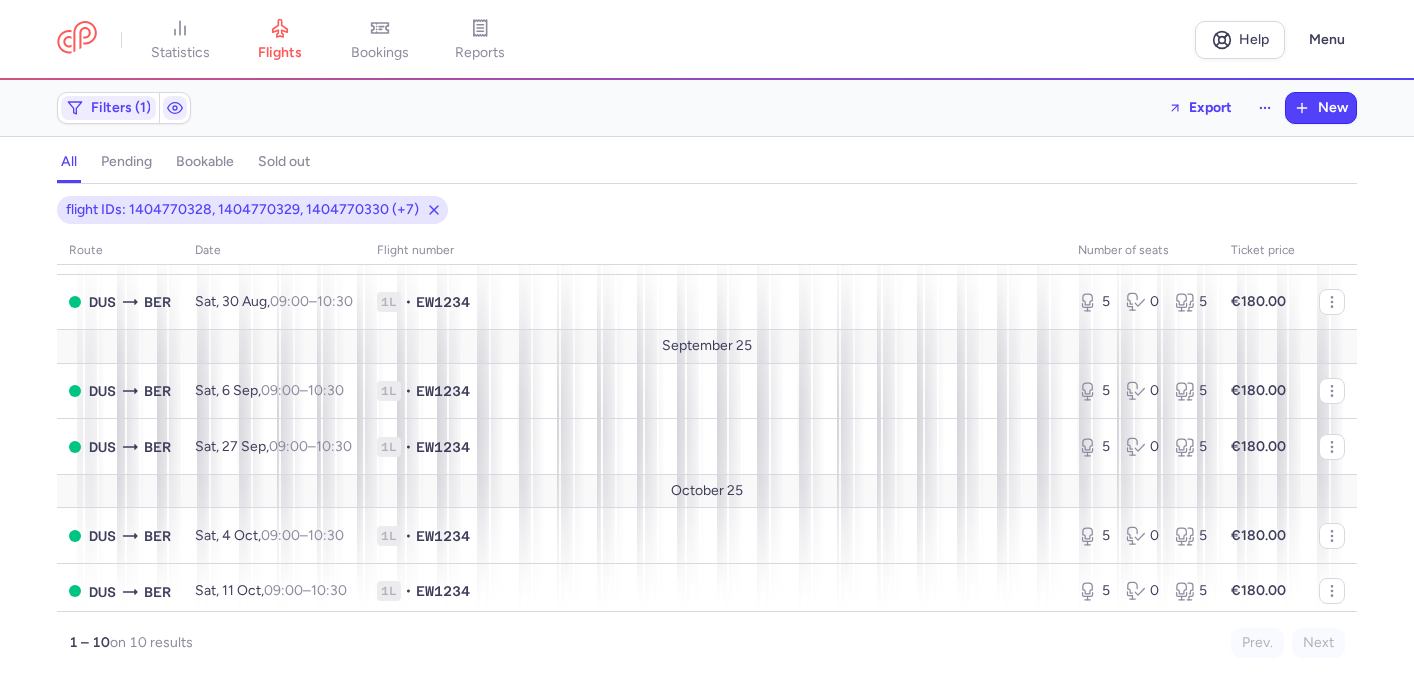 scroll, scrollTop: 40, scrollLeft: 0, axis: vertical 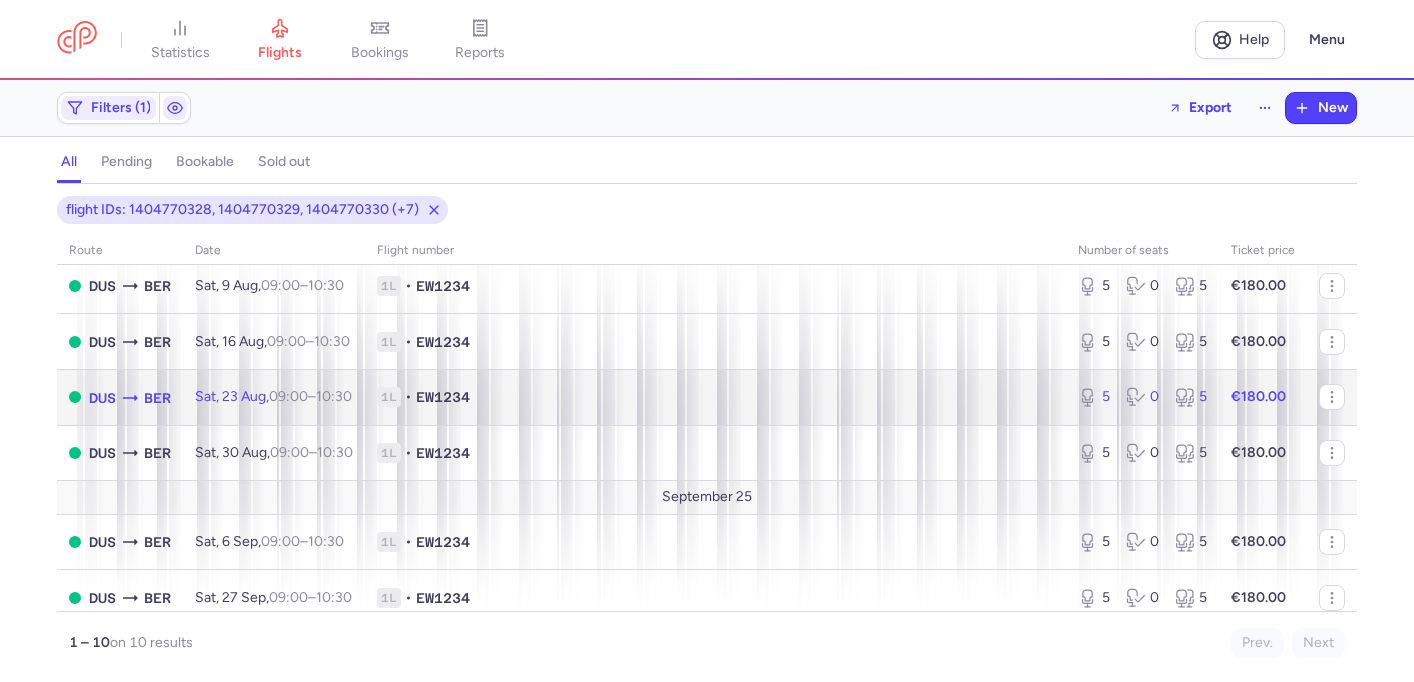 click on "1L • EW1234" 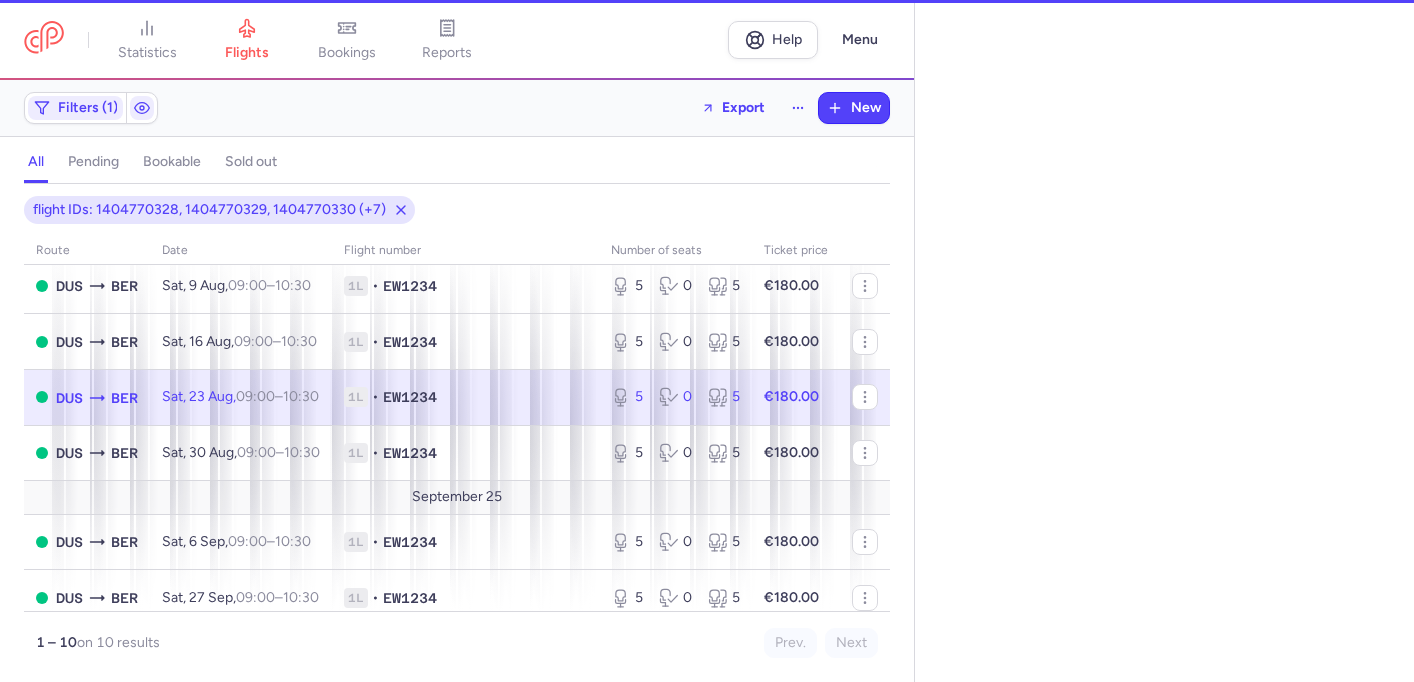 select on "days" 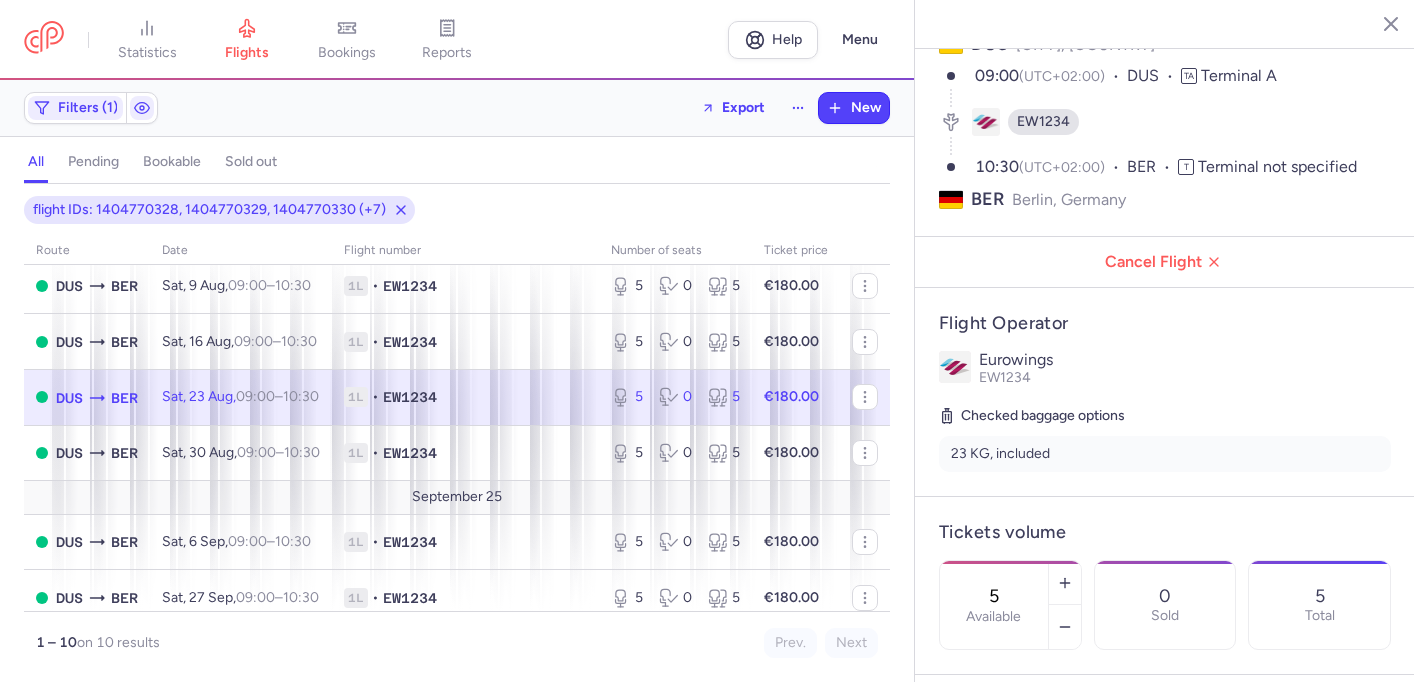 scroll, scrollTop: 127, scrollLeft: 0, axis: vertical 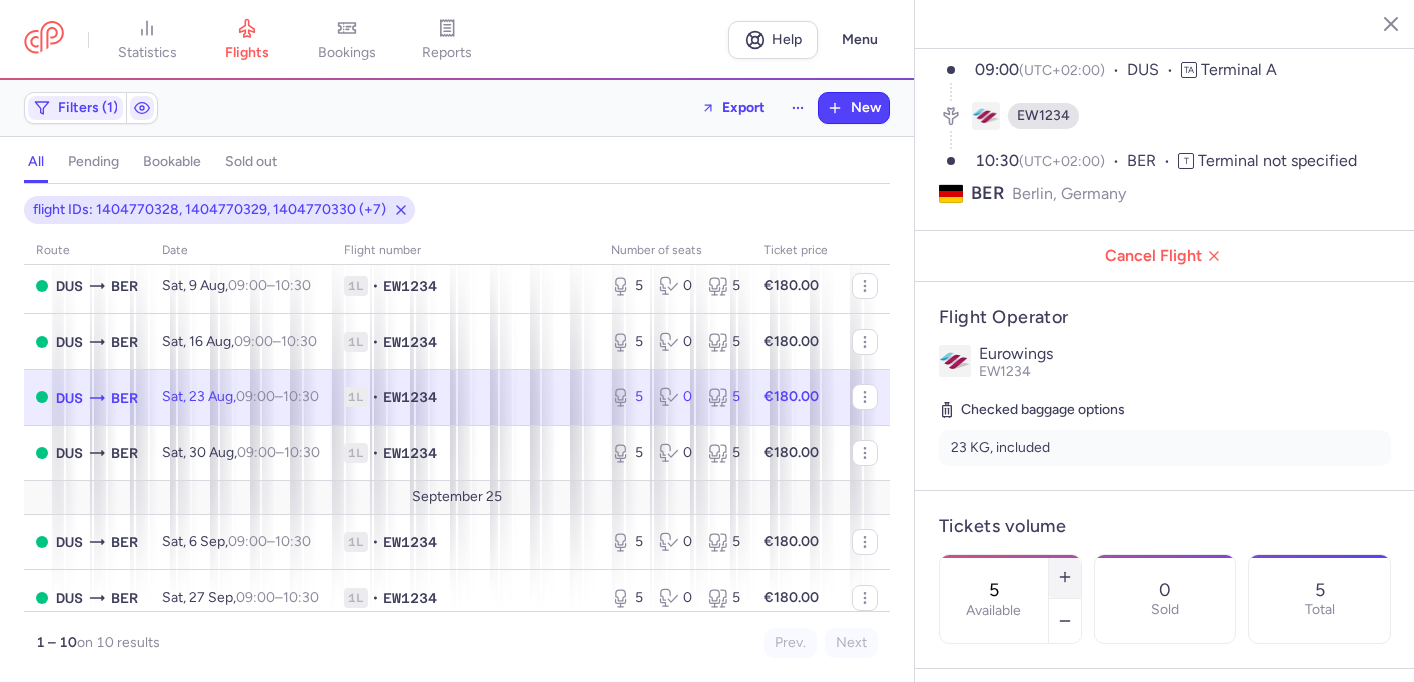 click 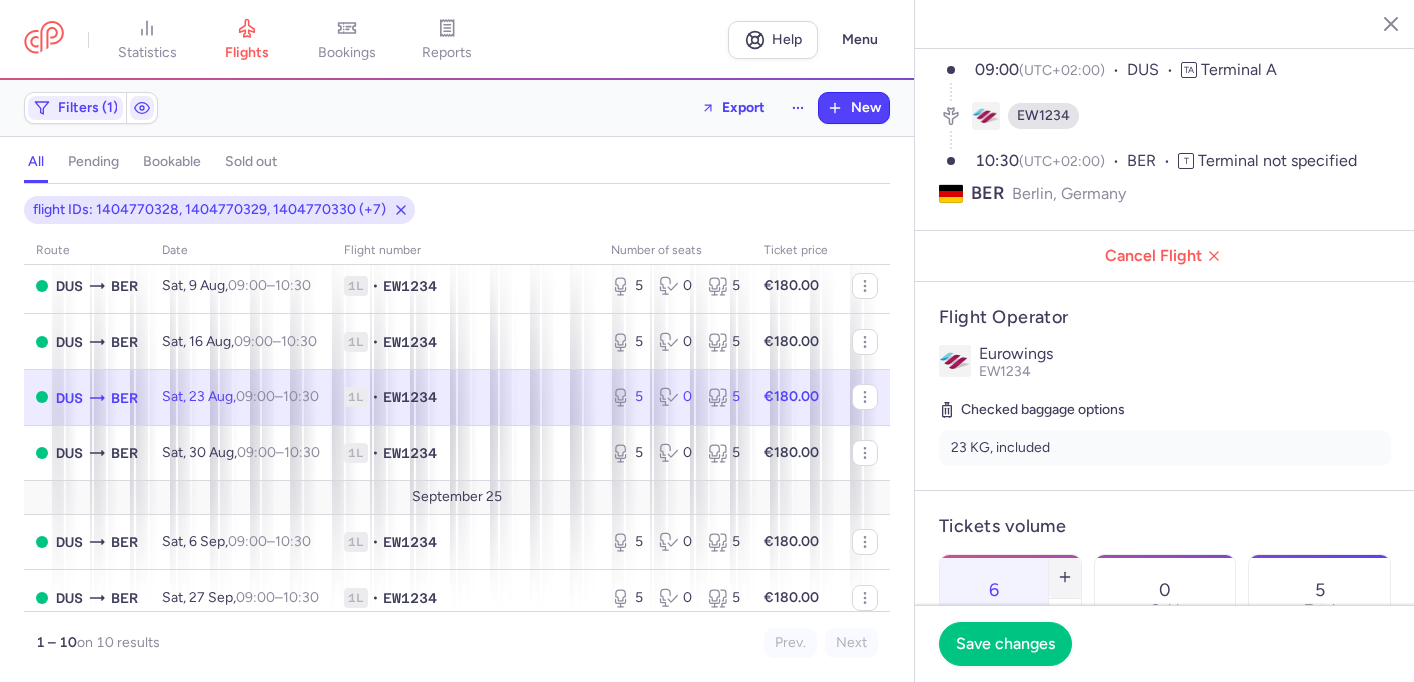click 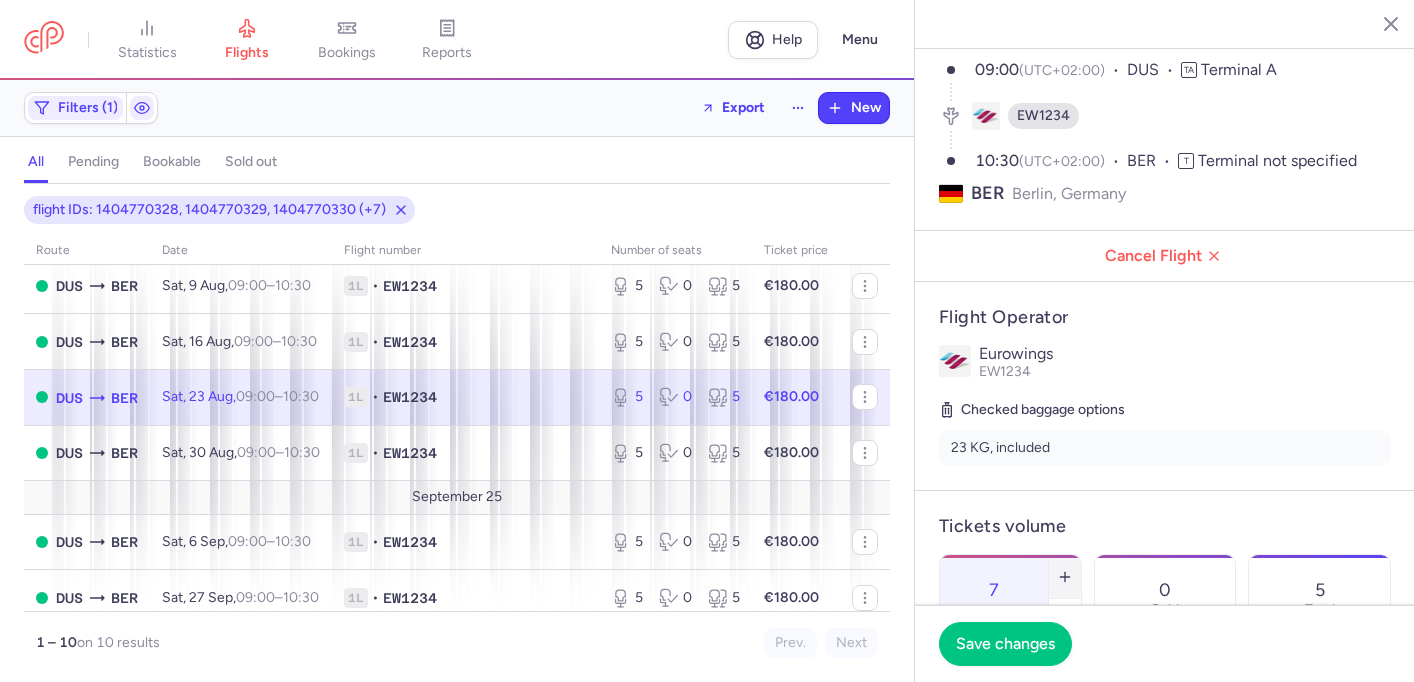 click 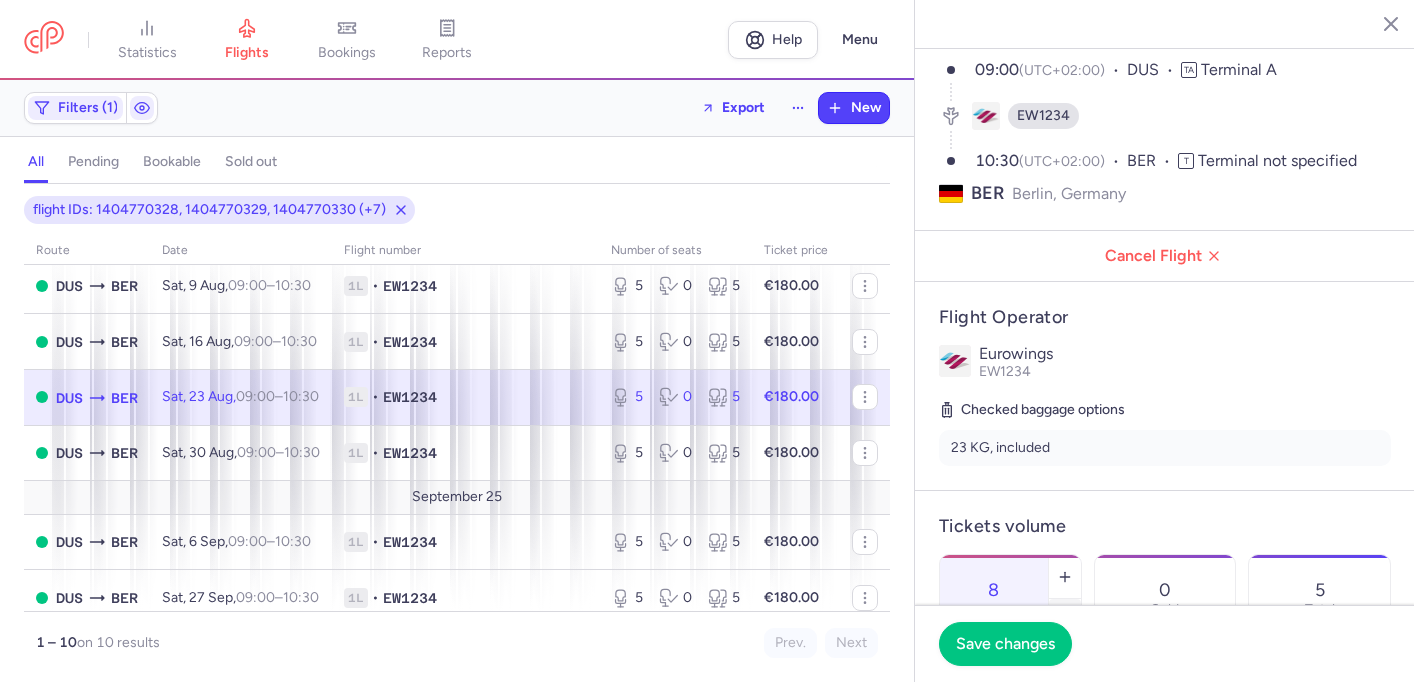 click at bounding box center (1065, 621) 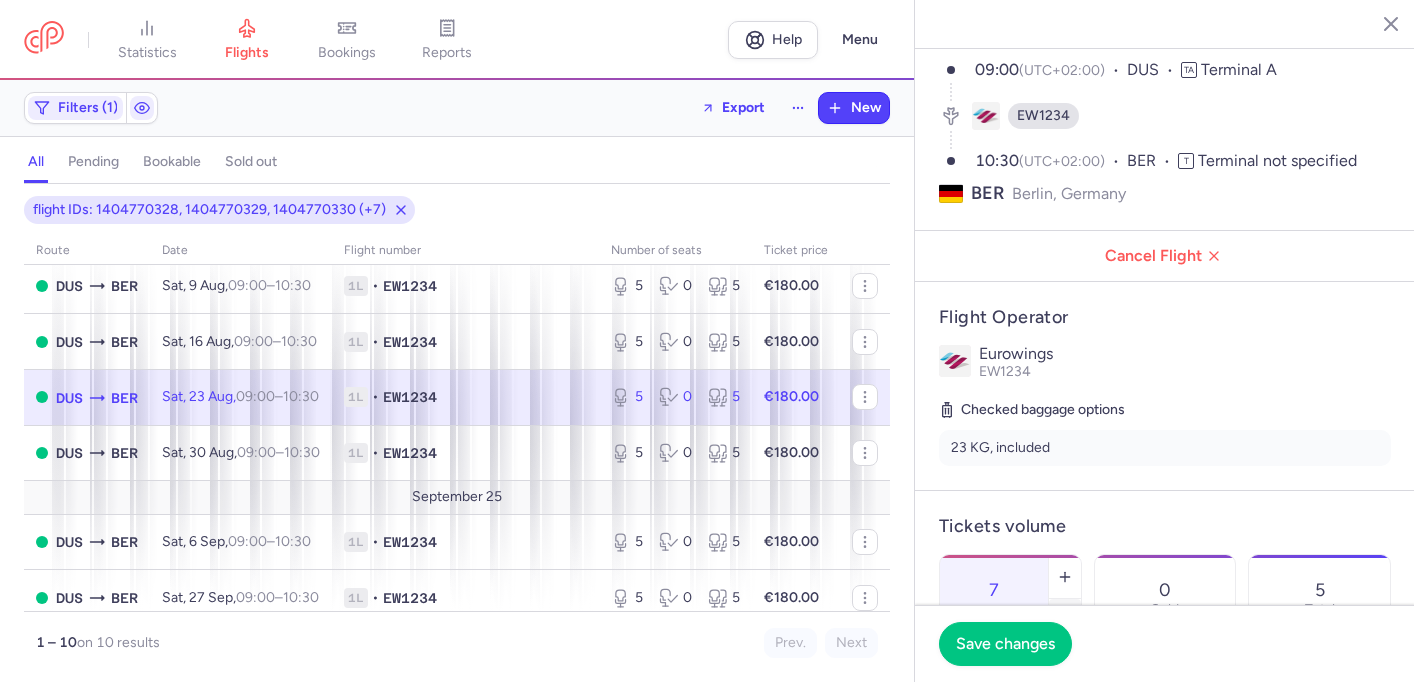 click at bounding box center (1065, 621) 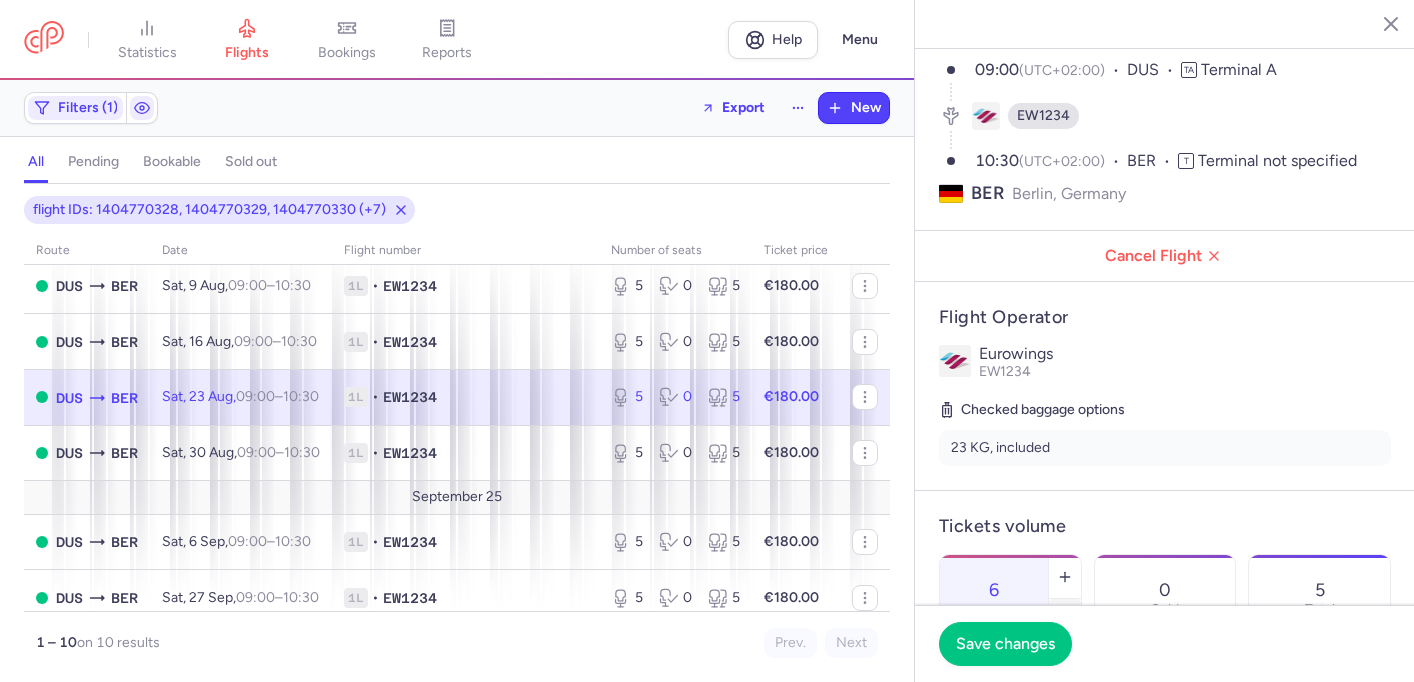 click at bounding box center (1065, 621) 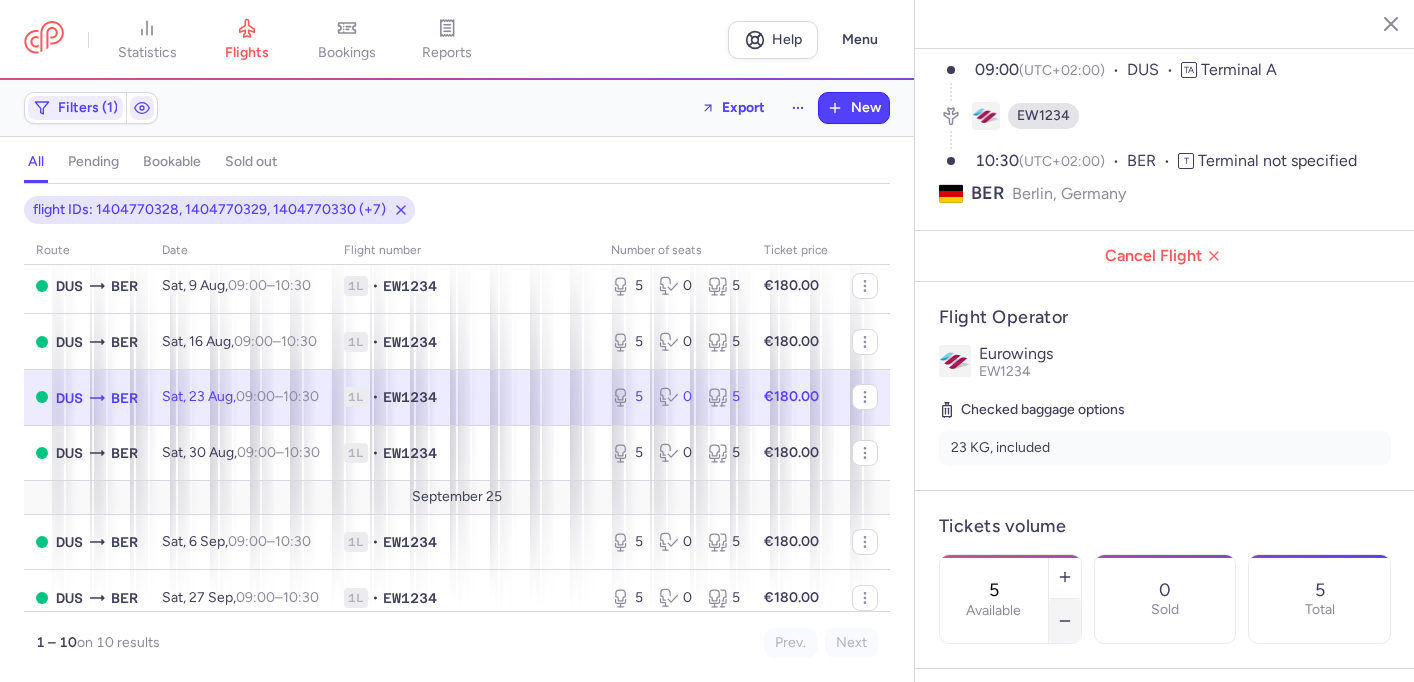 click at bounding box center [1065, 621] 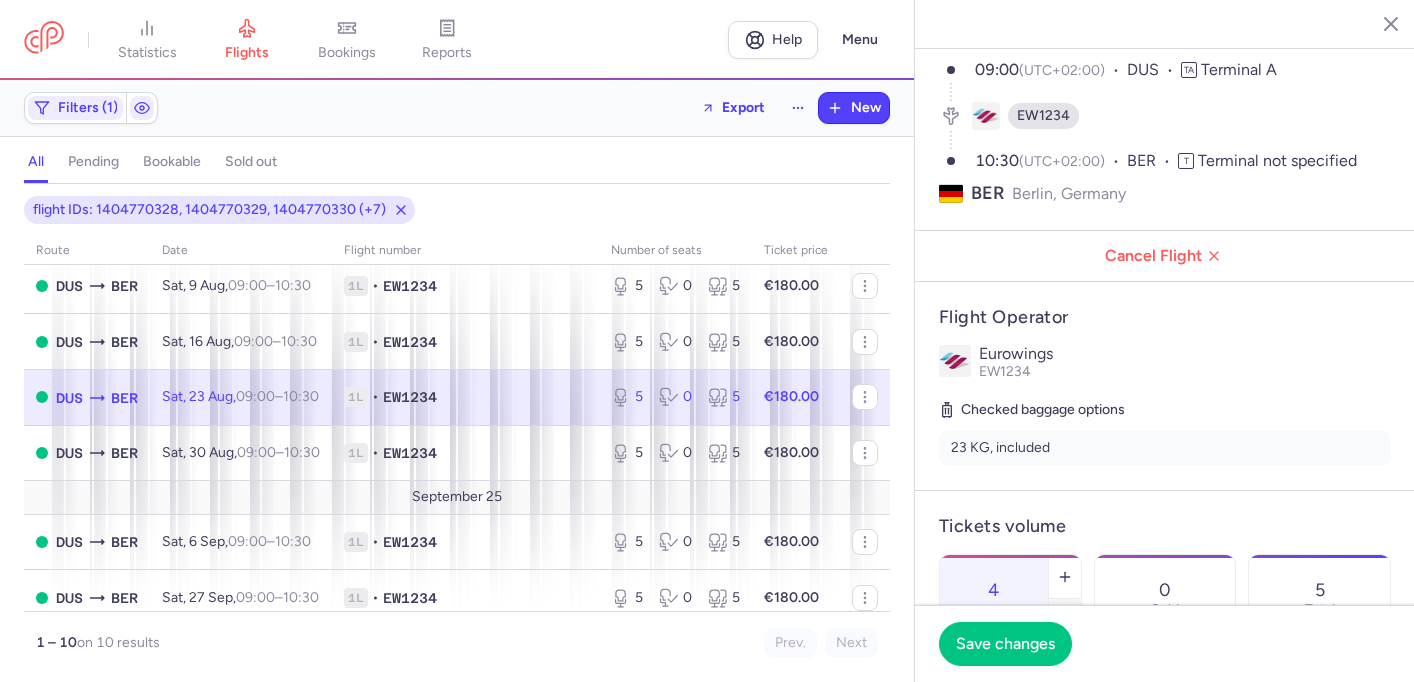 click at bounding box center (1065, 621) 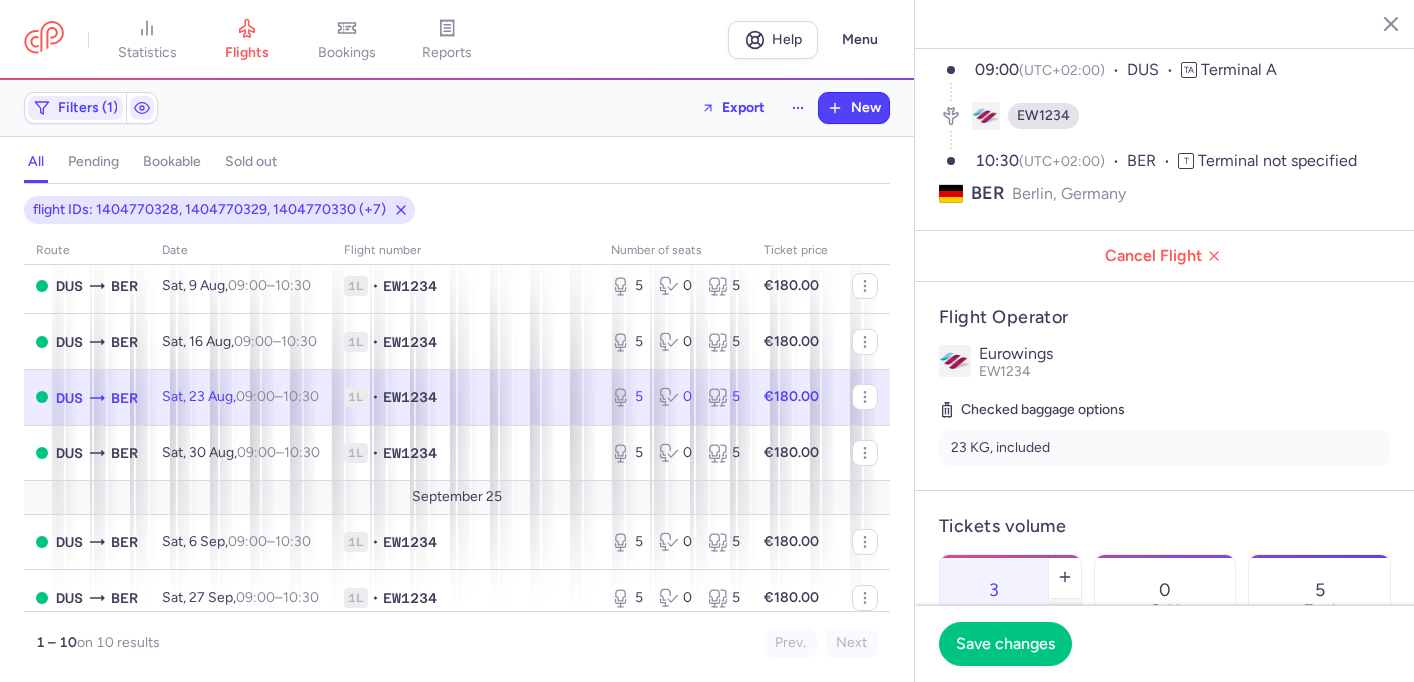 click at bounding box center [1065, 621] 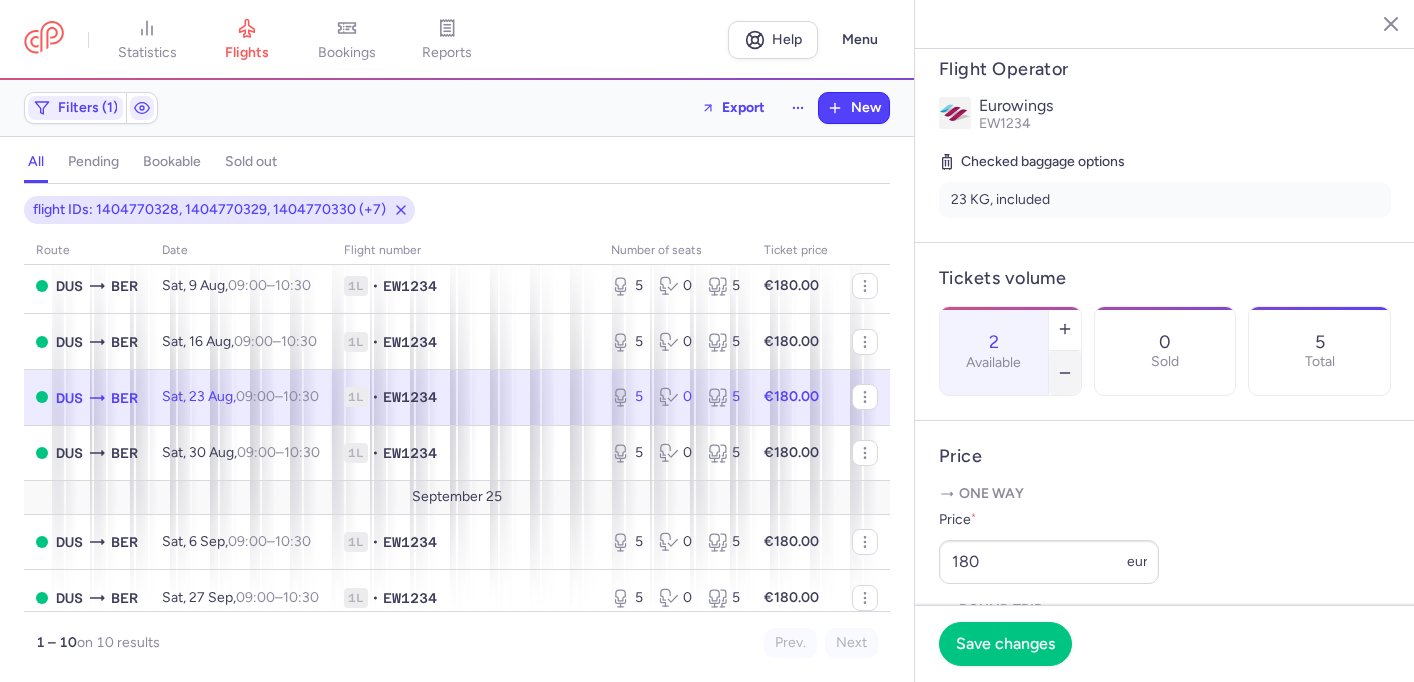 scroll, scrollTop: 426, scrollLeft: 0, axis: vertical 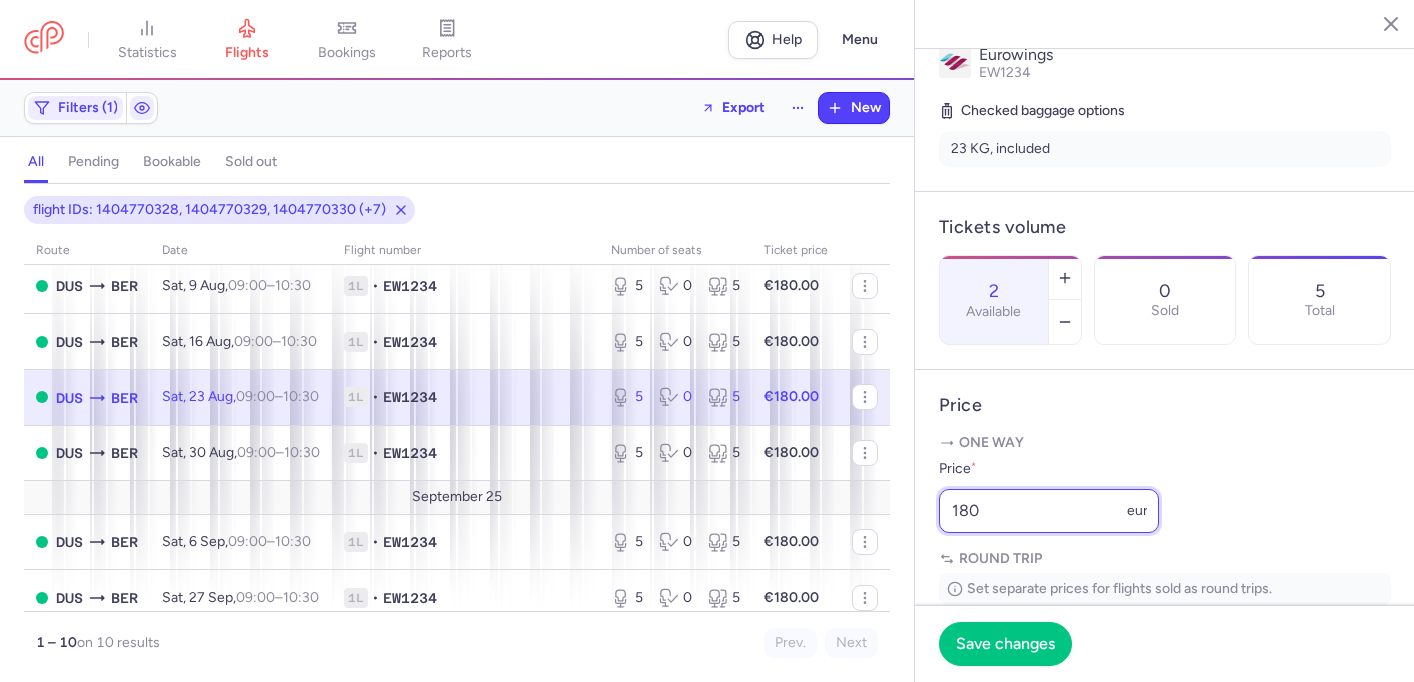 click on "180" at bounding box center (1049, 511) 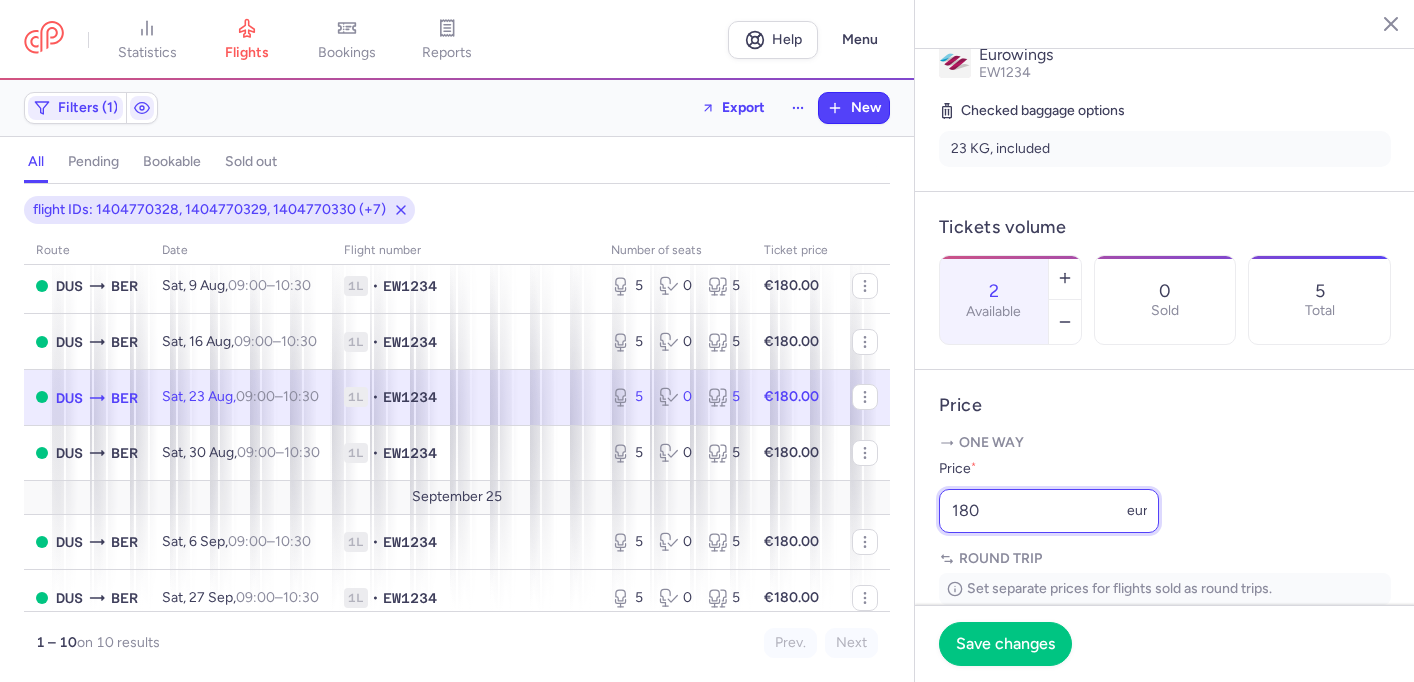 click on "180" at bounding box center (1049, 511) 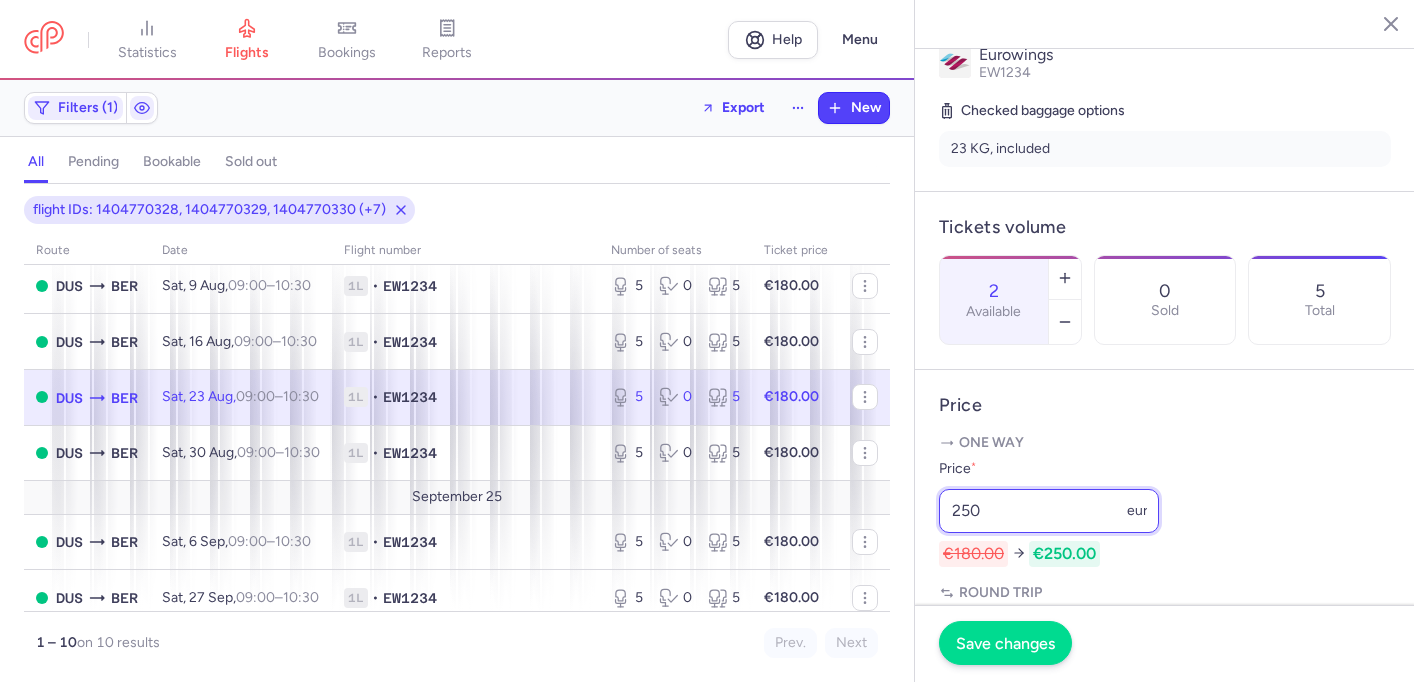 type on "250" 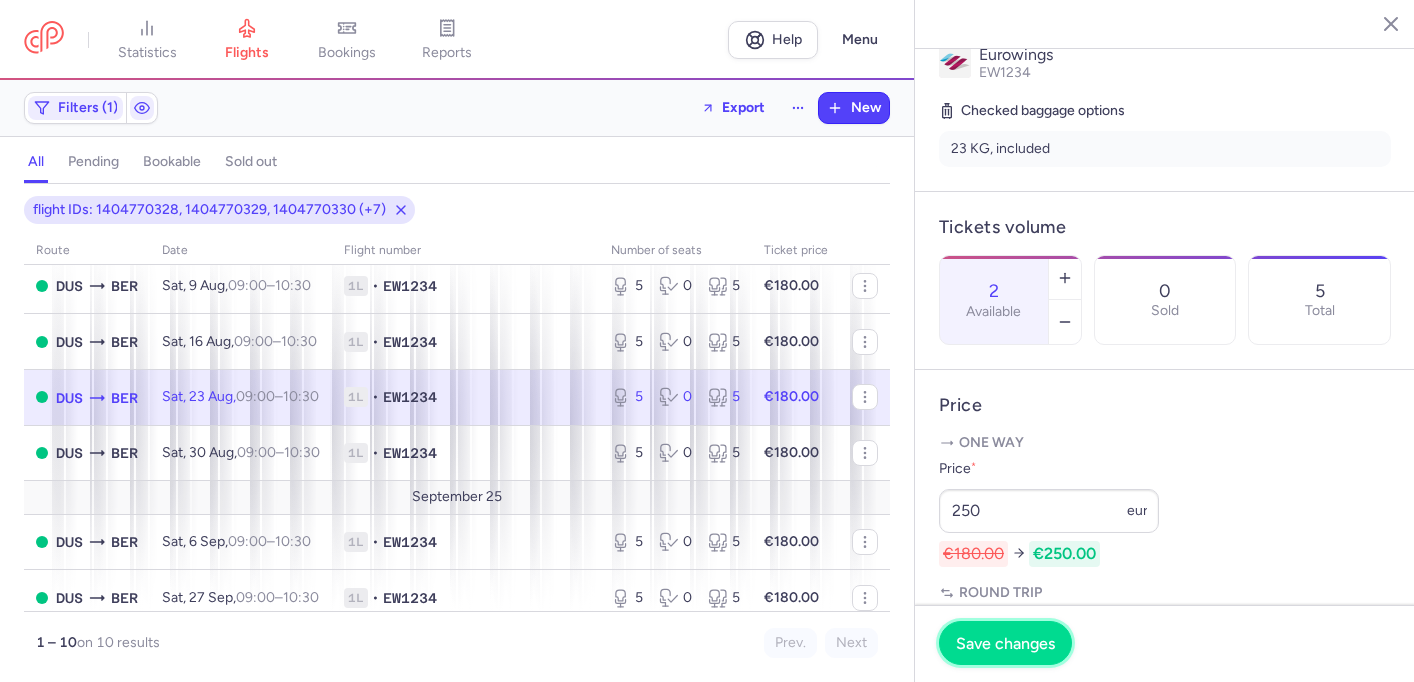 click on "Save changes" at bounding box center (1005, 643) 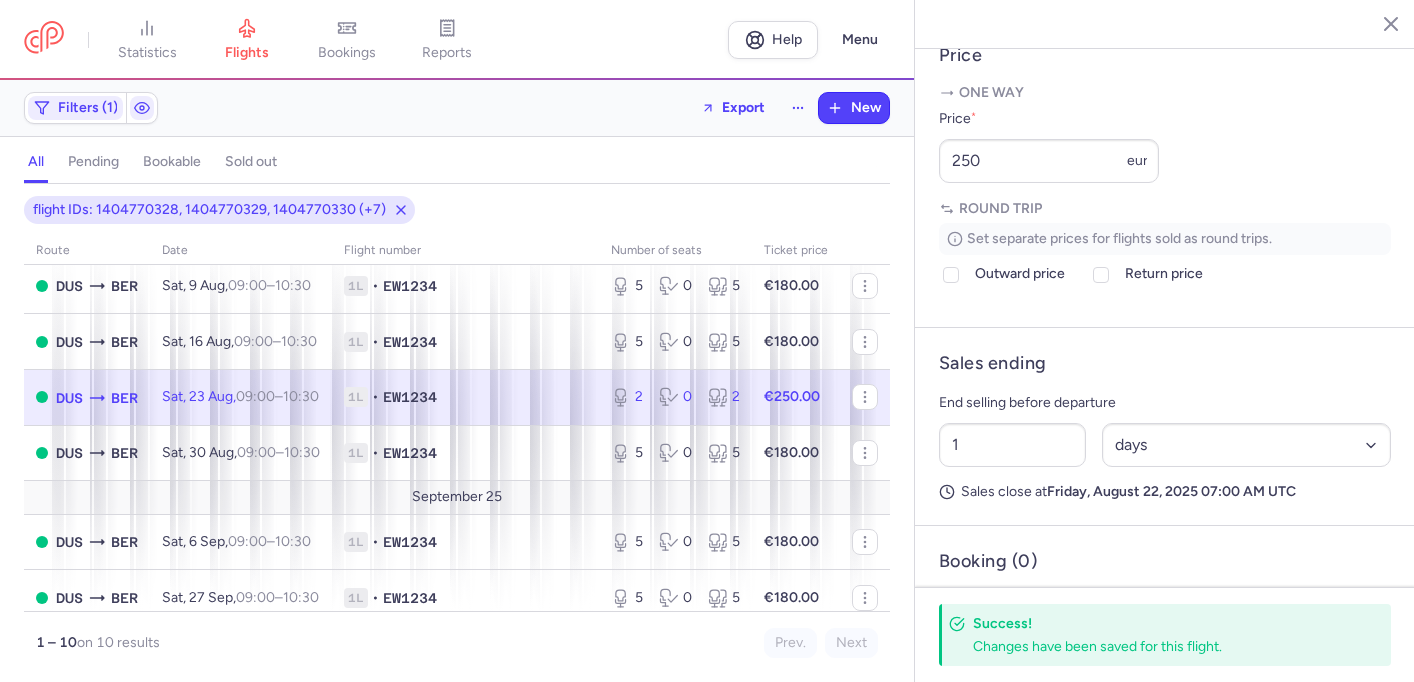 scroll, scrollTop: 802, scrollLeft: 0, axis: vertical 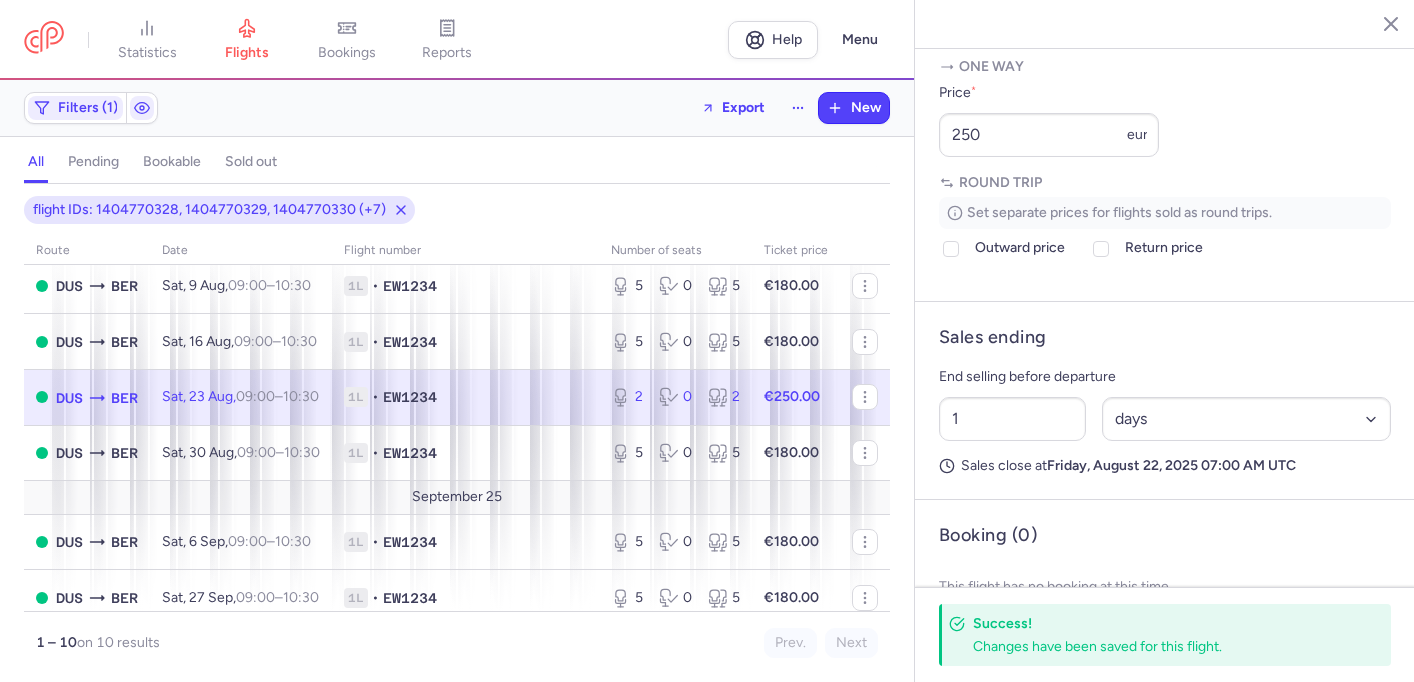 click at bounding box center (1376, 23) 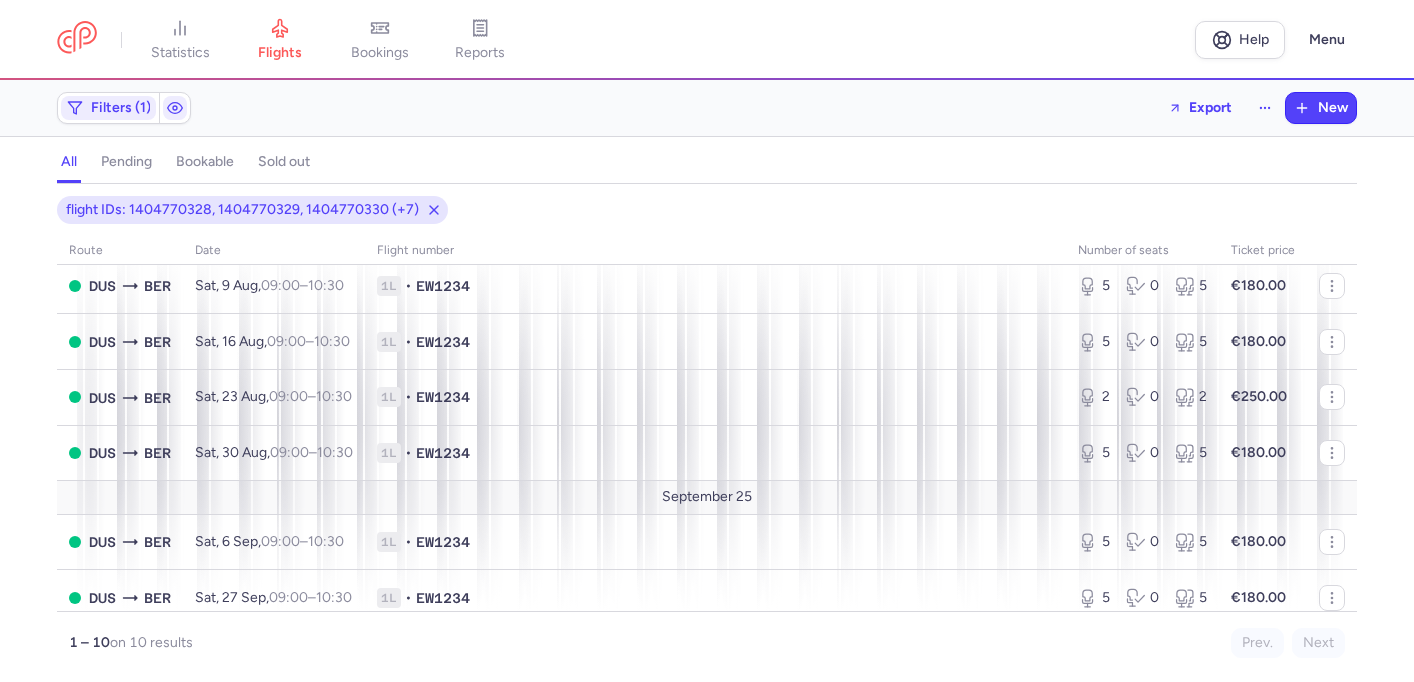 click on "Filters (1)  Export  New" at bounding box center (707, 108) 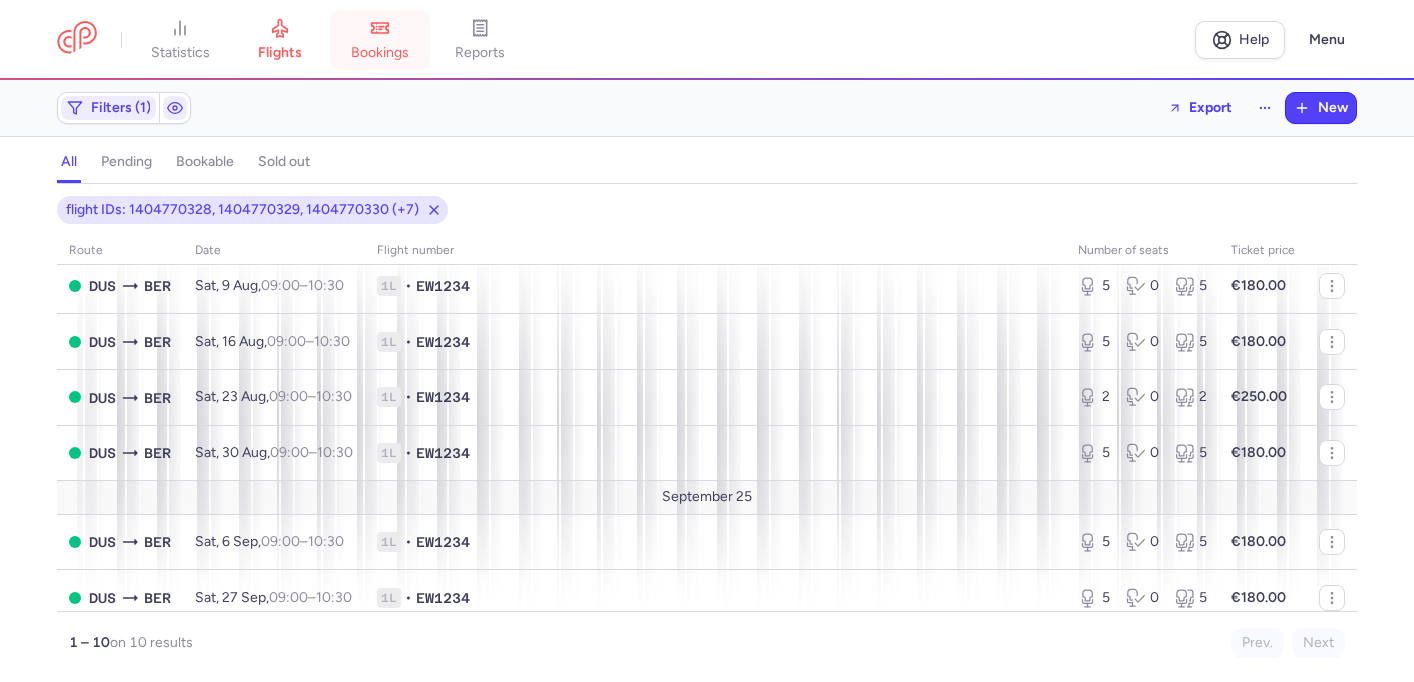 click on "bookings" at bounding box center (380, 40) 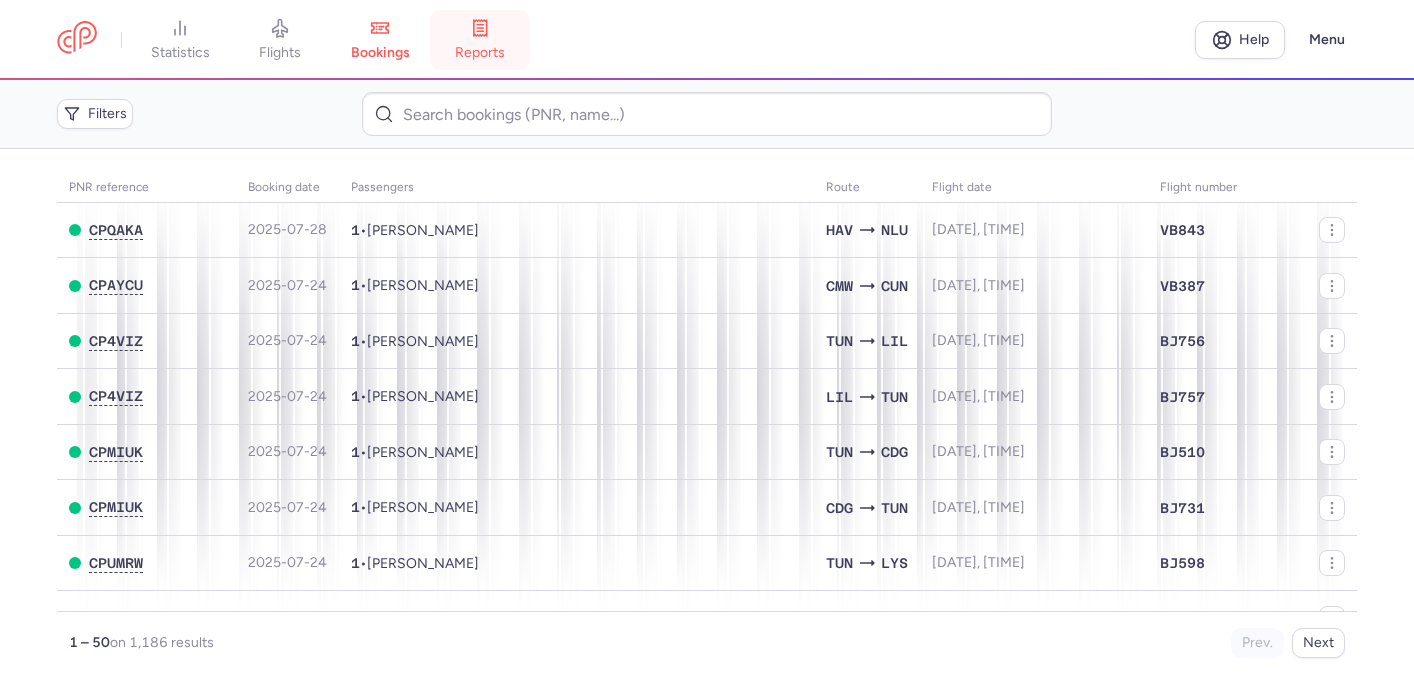 click 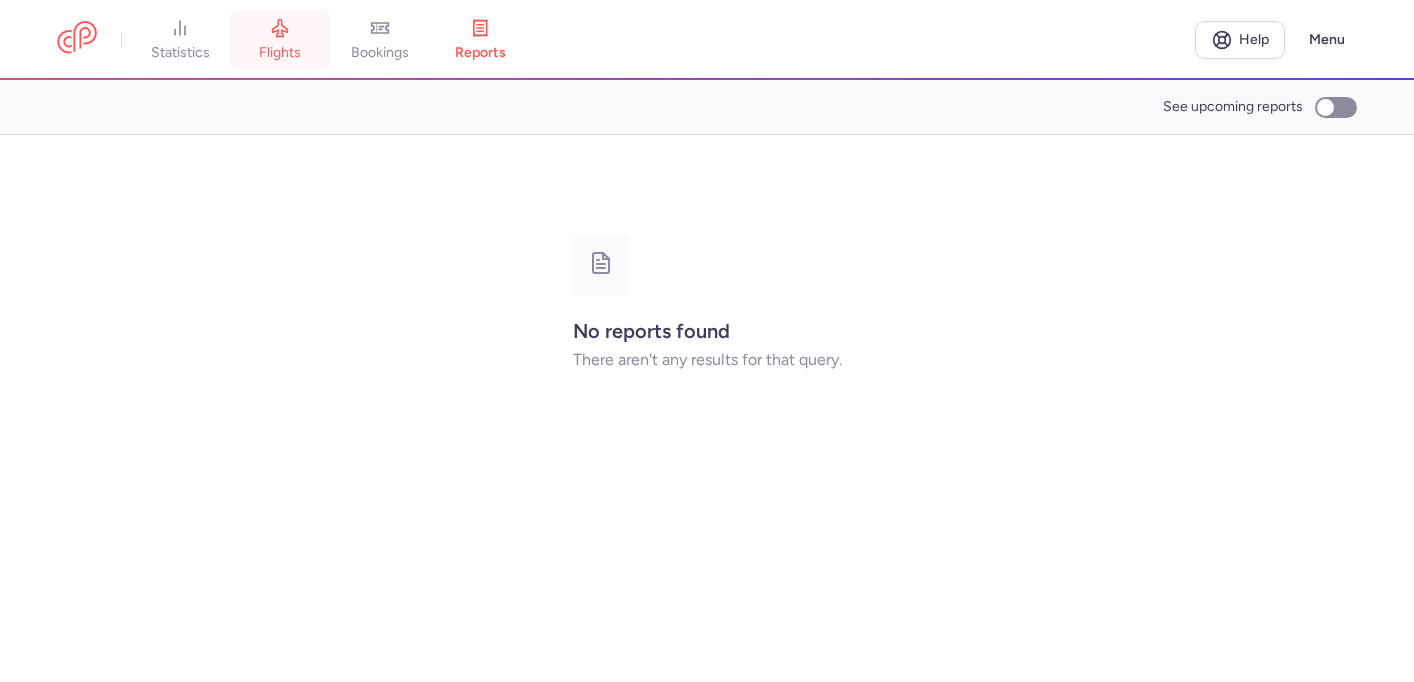click on "flights" at bounding box center (280, 40) 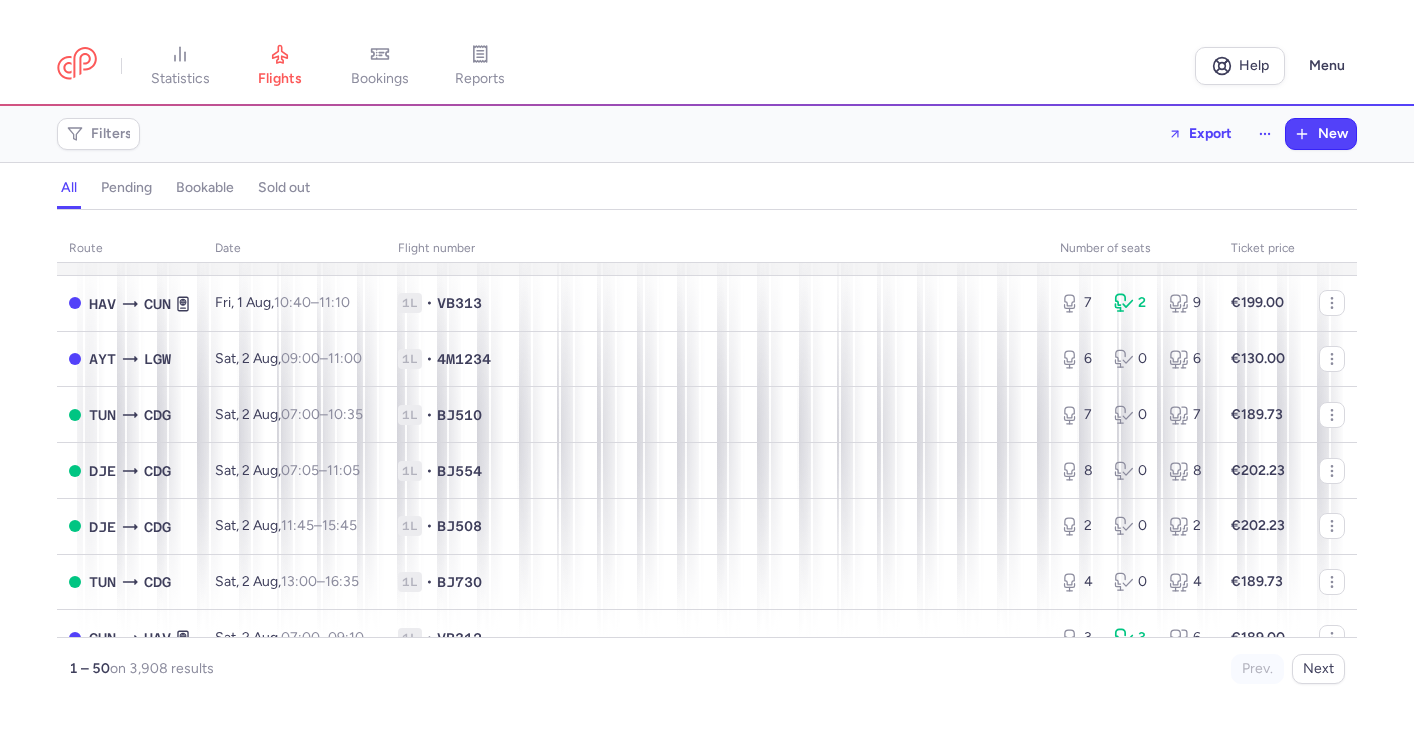 scroll, scrollTop: 196, scrollLeft: 0, axis: vertical 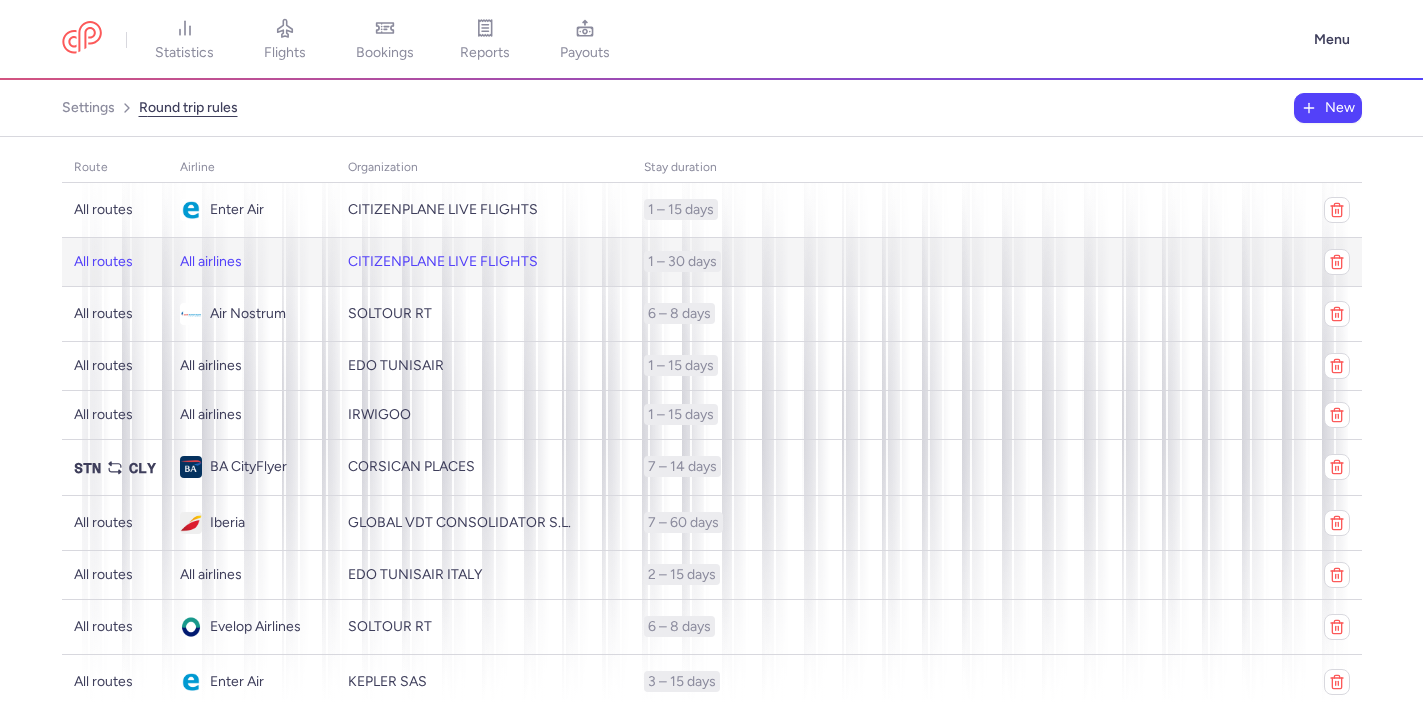 click on "CITIZENPLANE LIVE FLIGHTS" 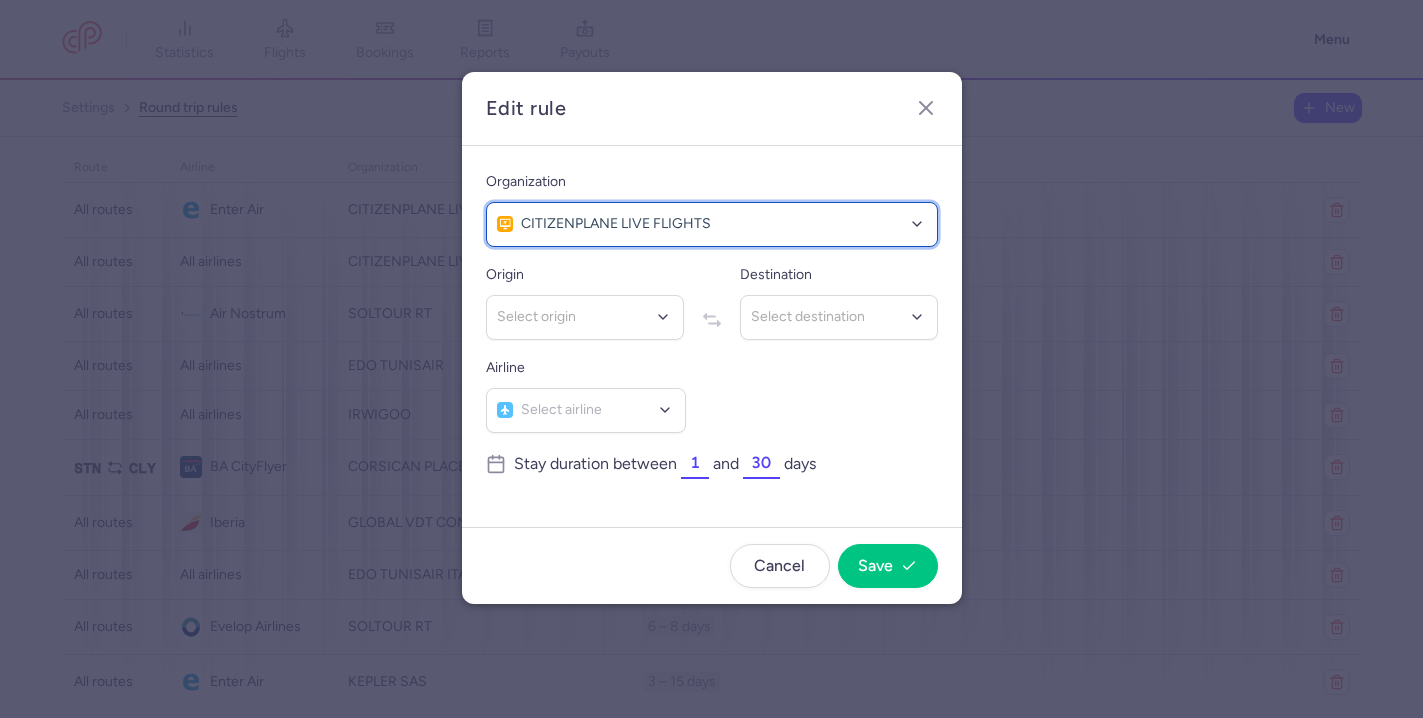 click on "CITIZENPLANE LIVE FLIGHTS" 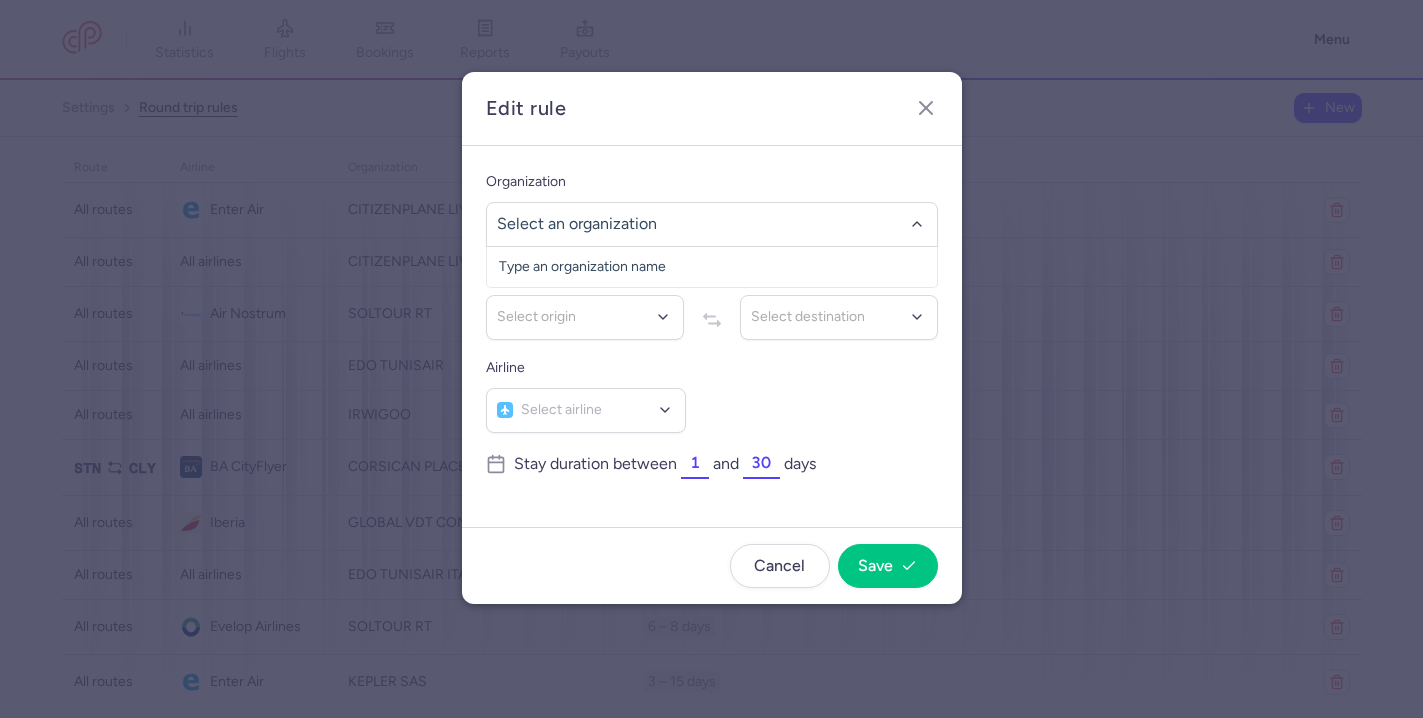 click on "Organization" at bounding box center (712, 182) 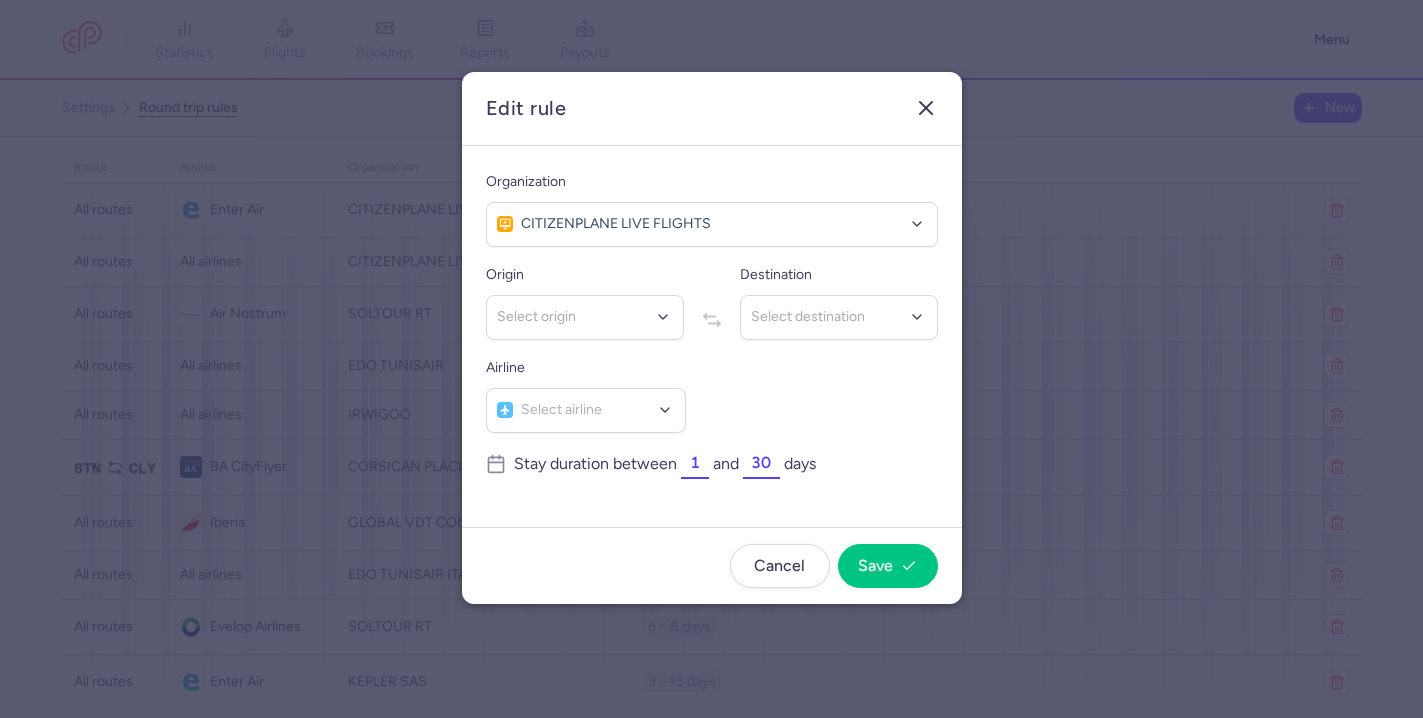 click 